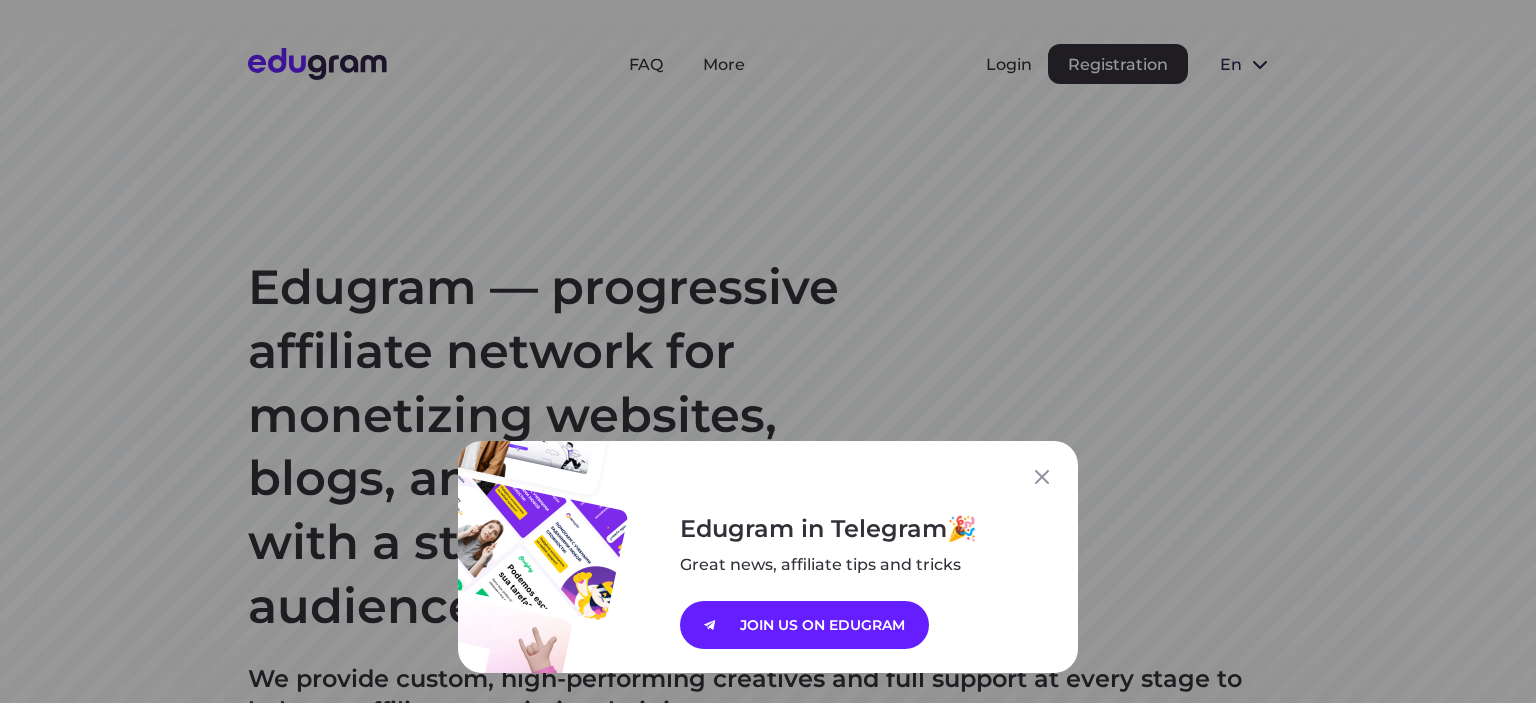 scroll, scrollTop: 0, scrollLeft: 0, axis: both 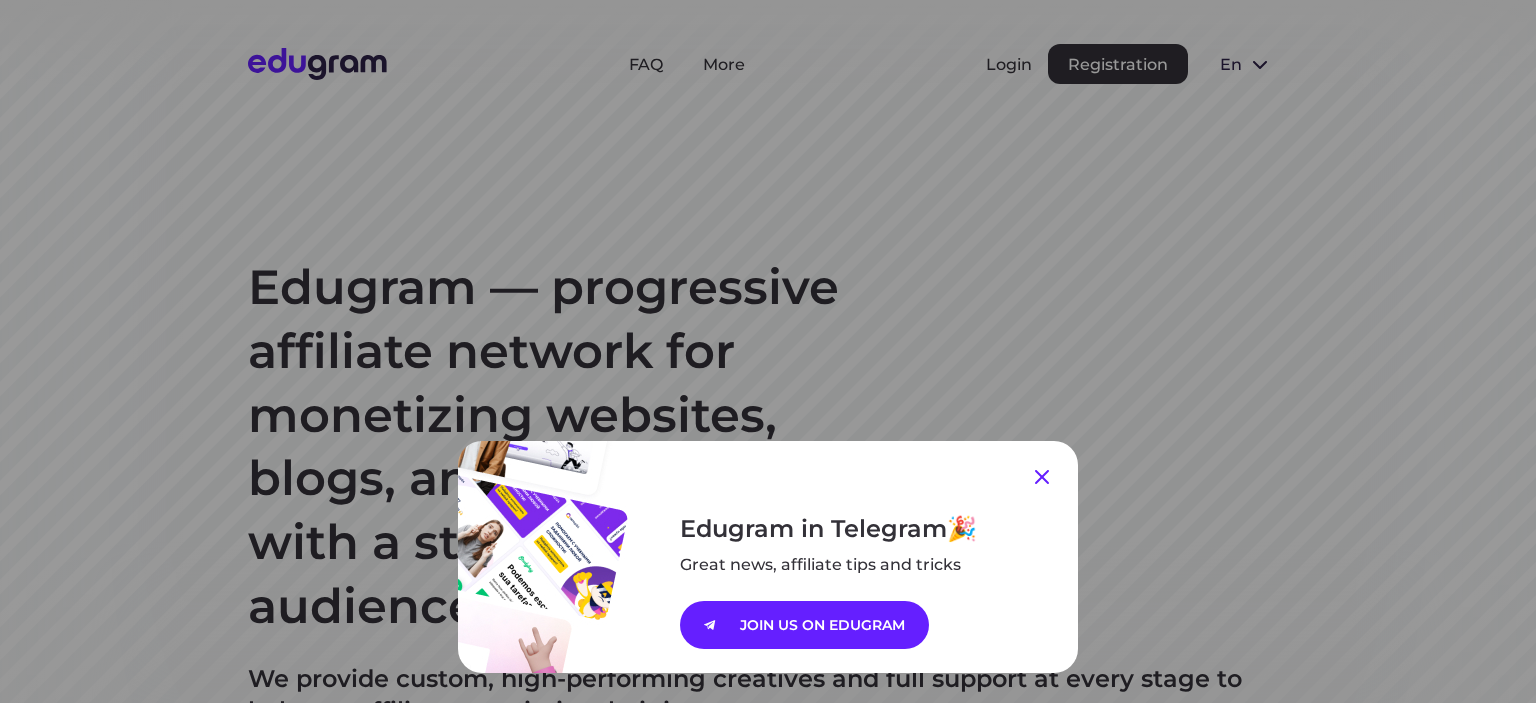 click 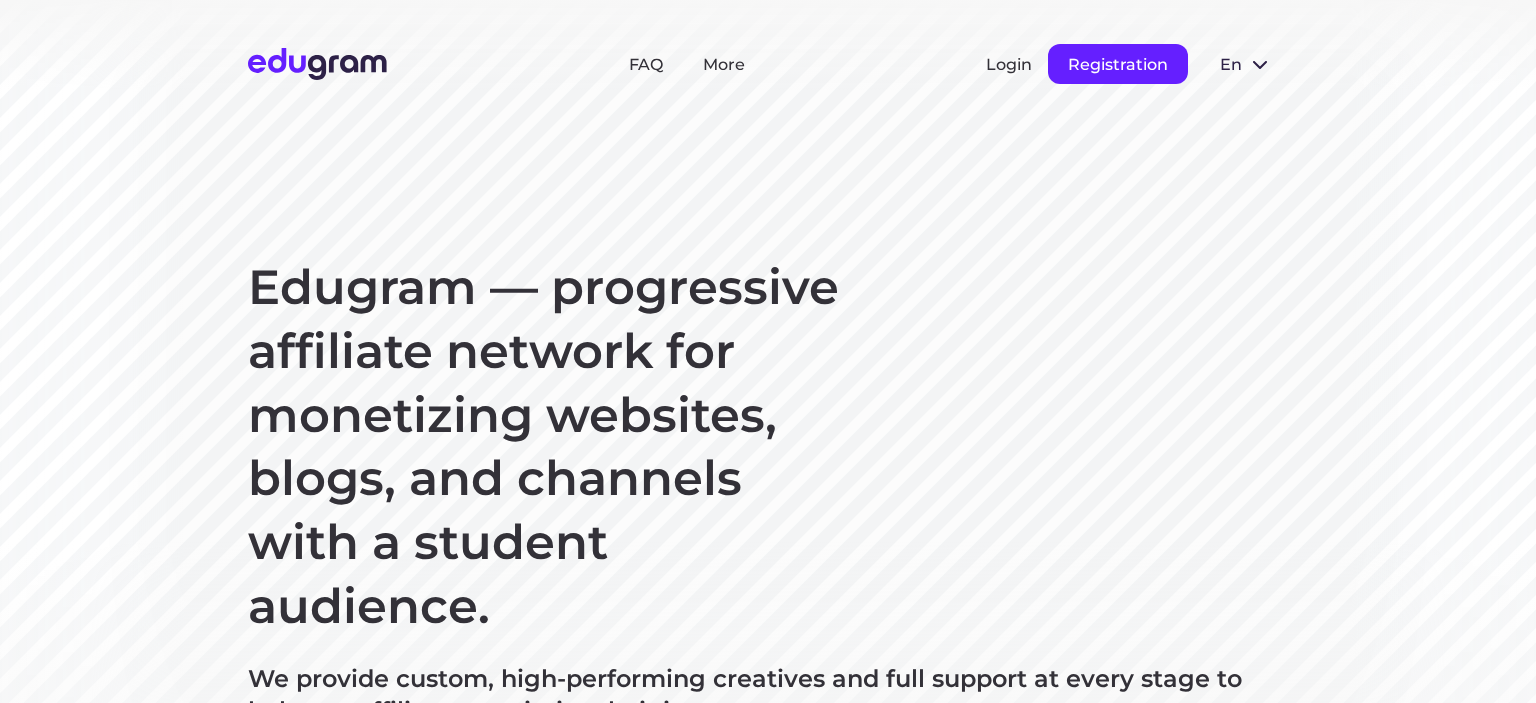 click on "Registration" at bounding box center [1118, 64] 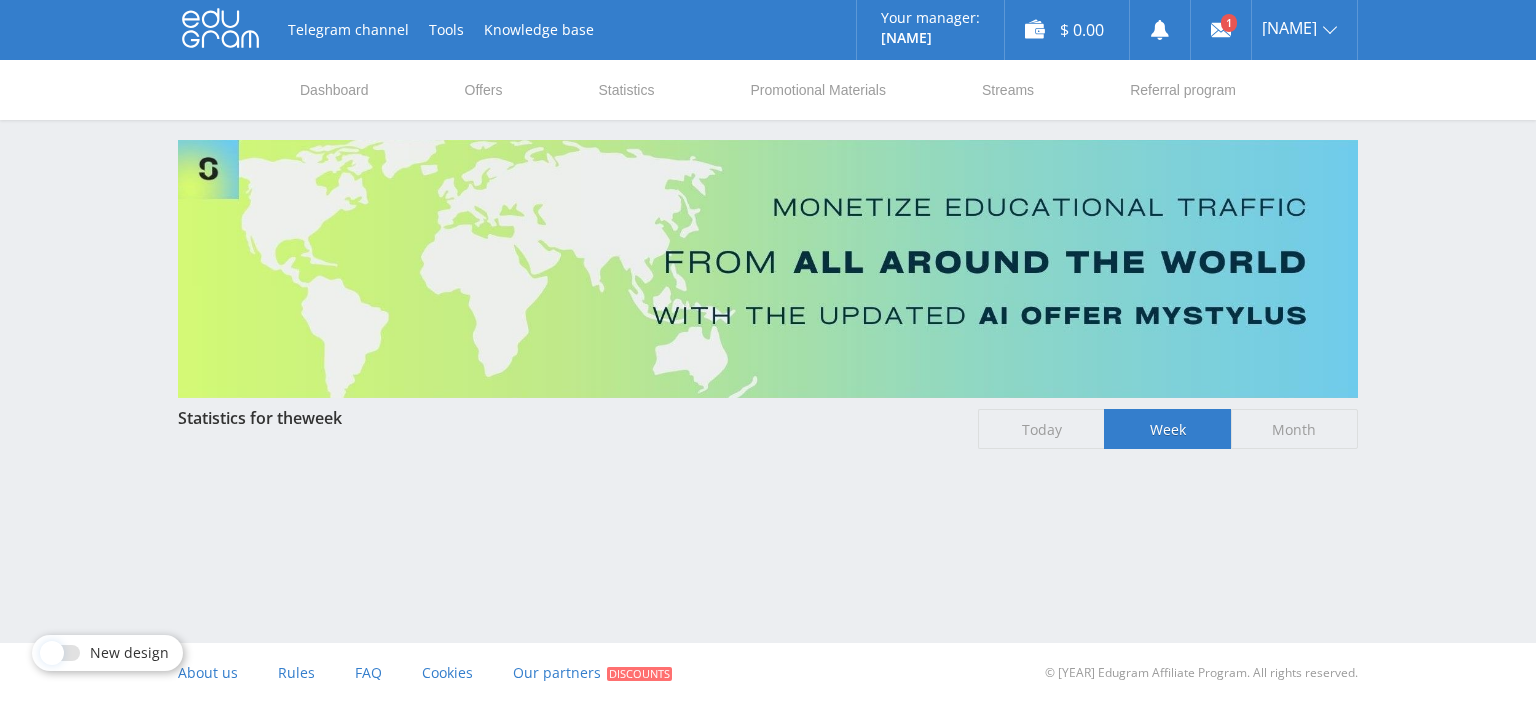 scroll, scrollTop: 0, scrollLeft: 0, axis: both 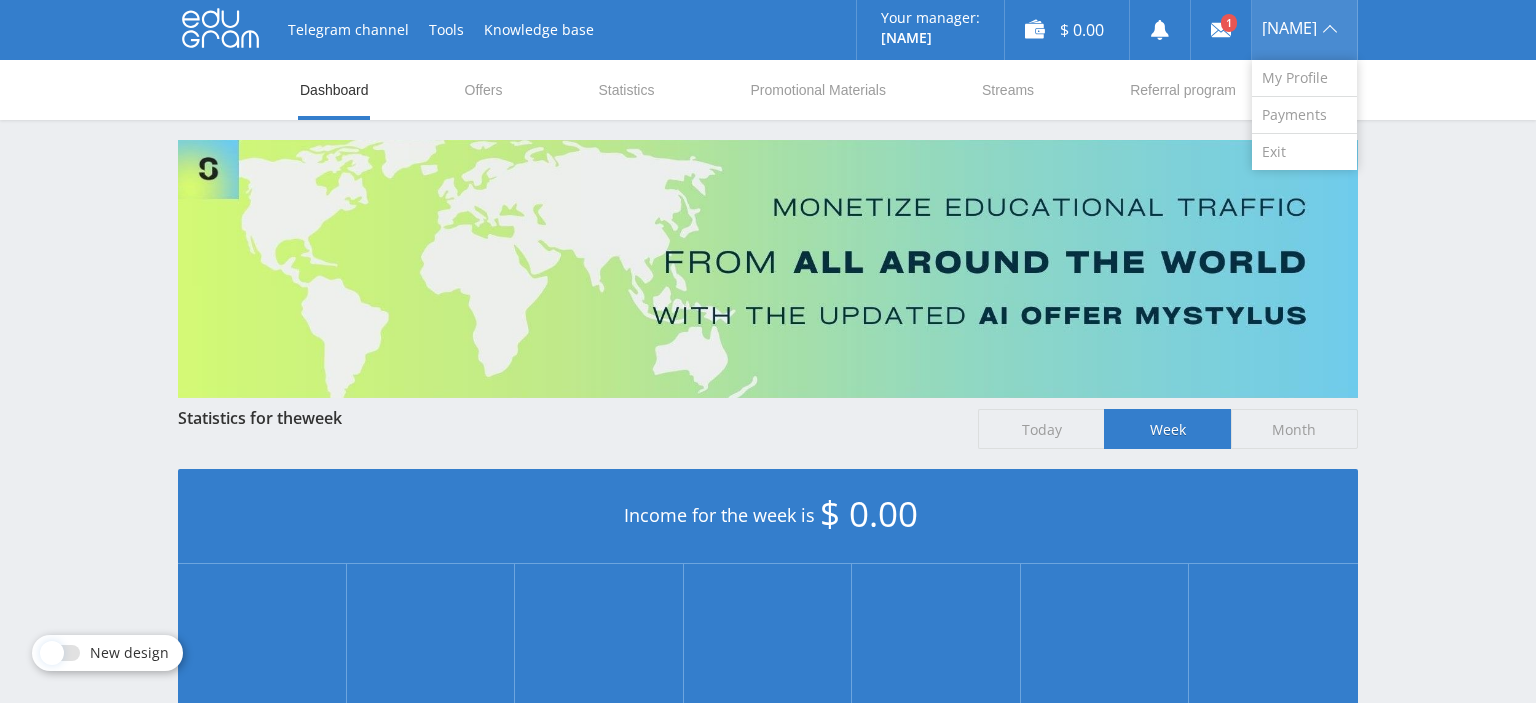 click on "[NAME]" at bounding box center (1304, 30) 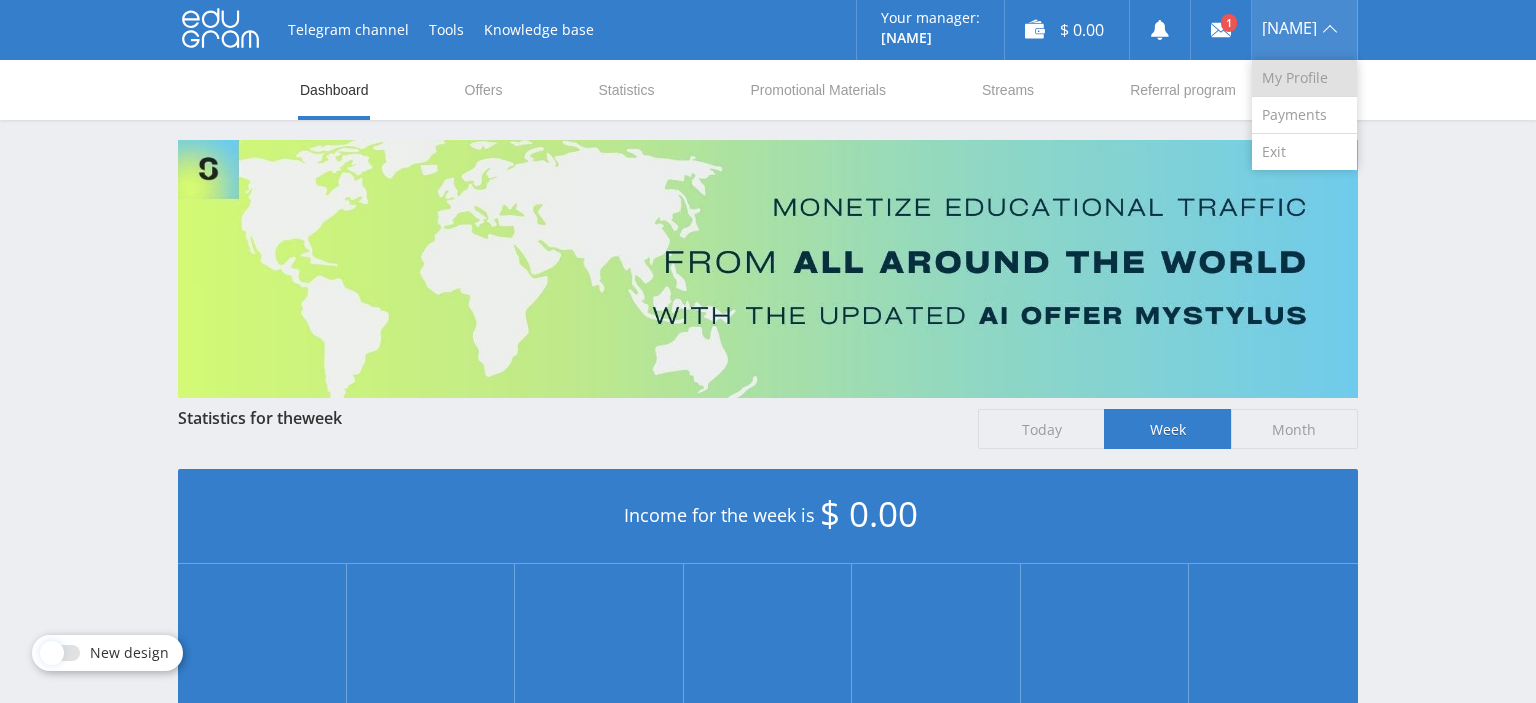 click on "My Profile" at bounding box center (1304, 78) 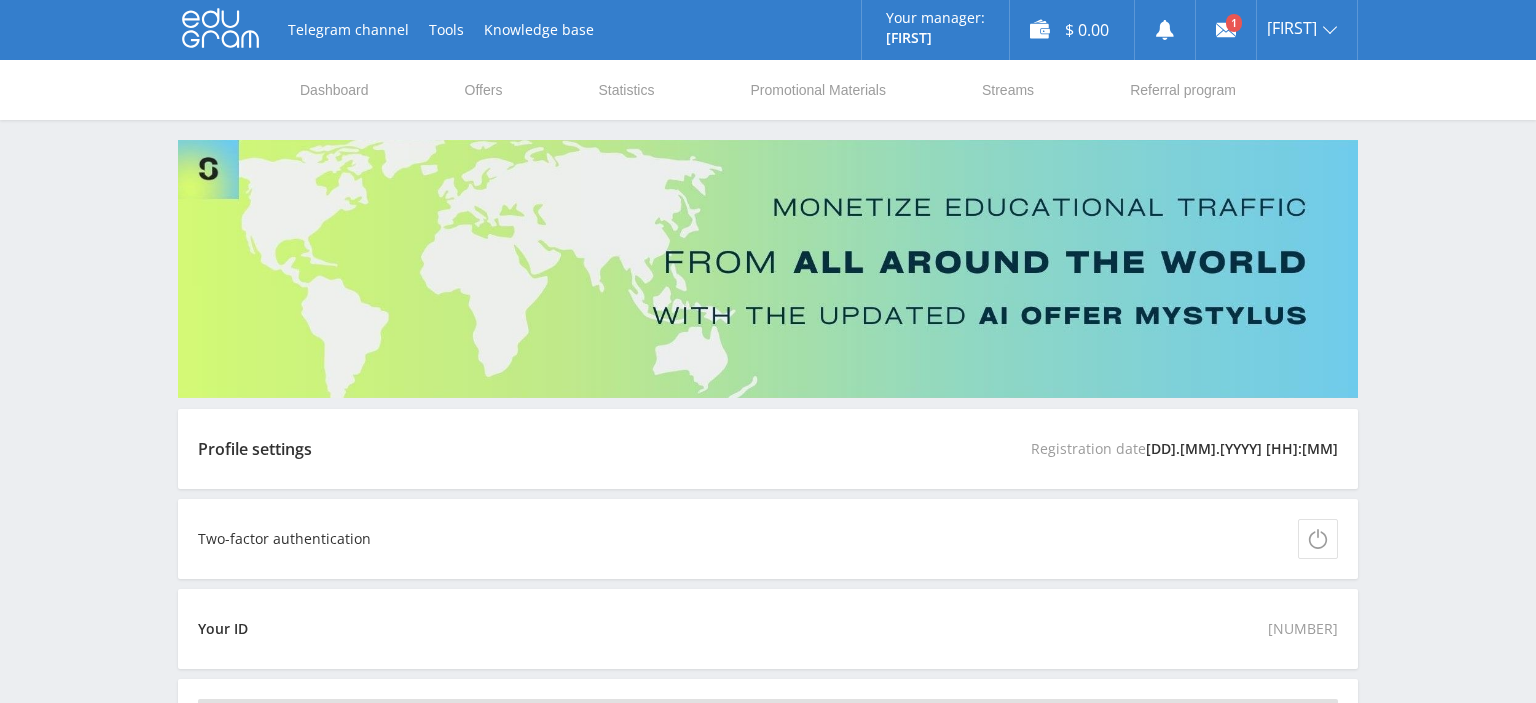 scroll, scrollTop: 0, scrollLeft: 0, axis: both 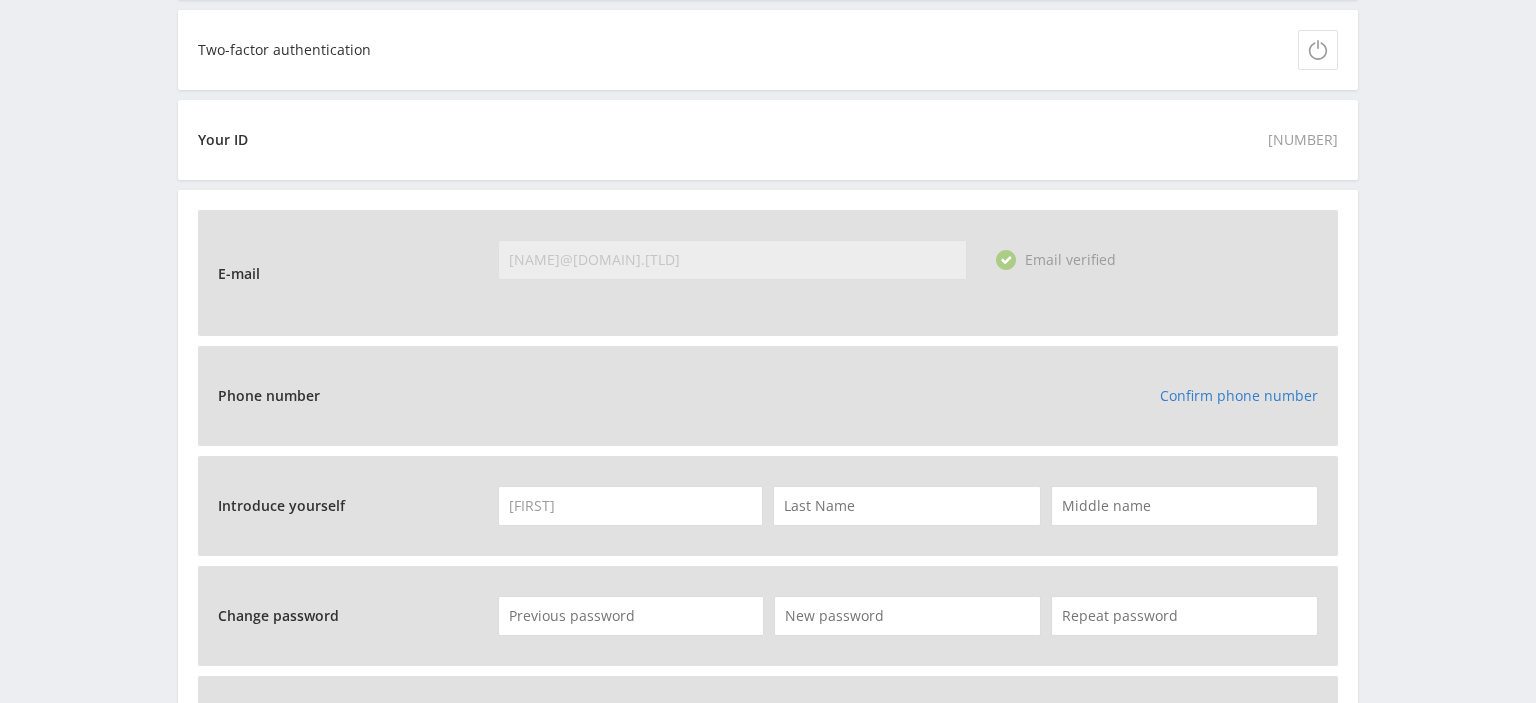 click on "Confirm phone number" at bounding box center [1239, 395] 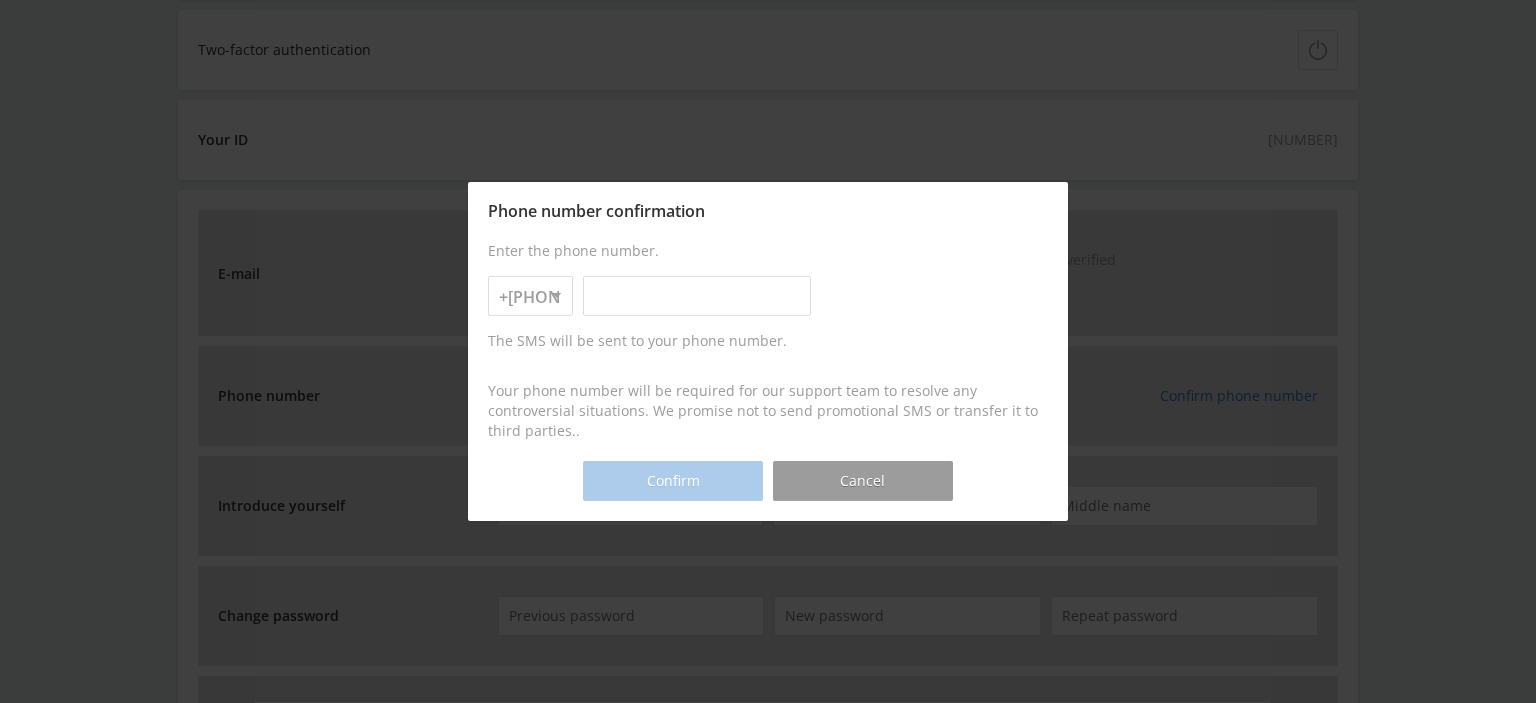 scroll, scrollTop: 0, scrollLeft: 0, axis: both 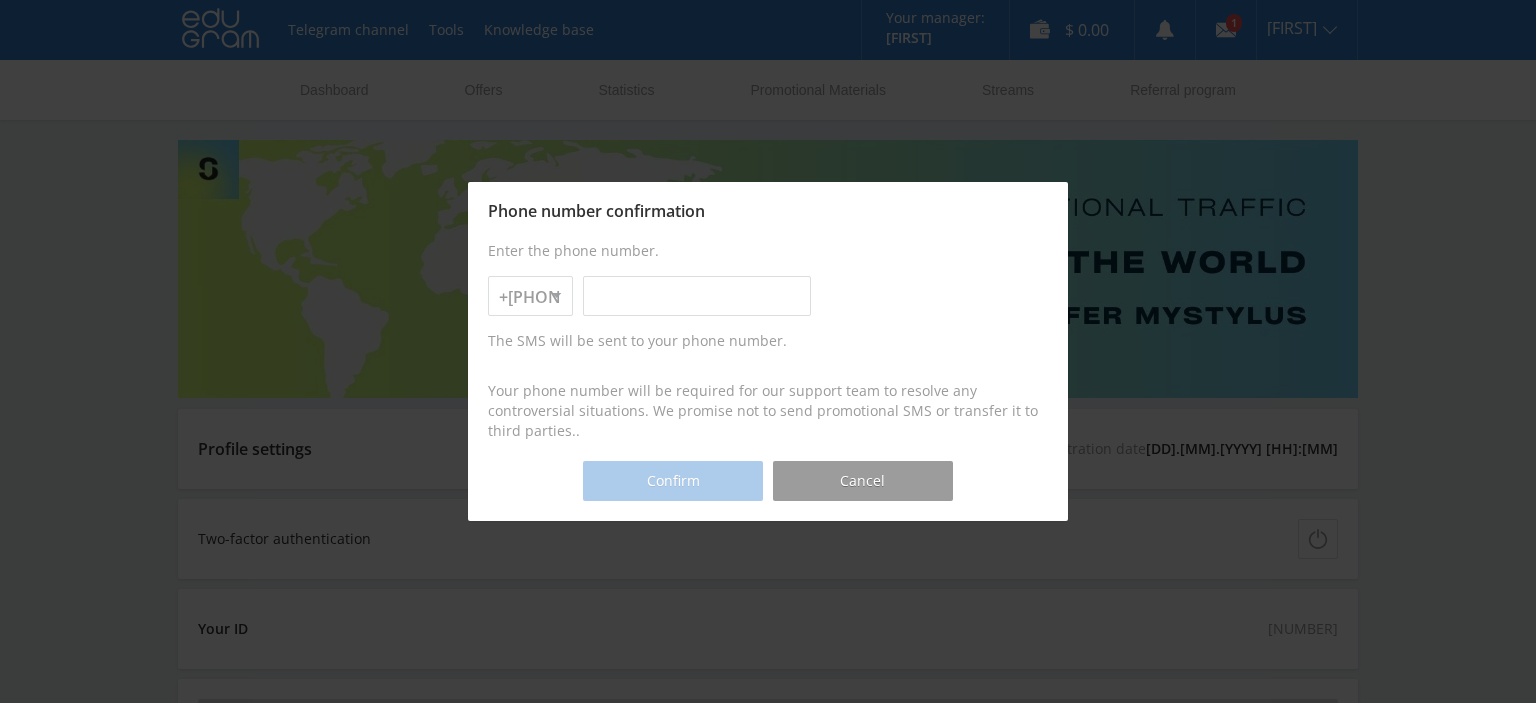 click at bounding box center [697, 296] 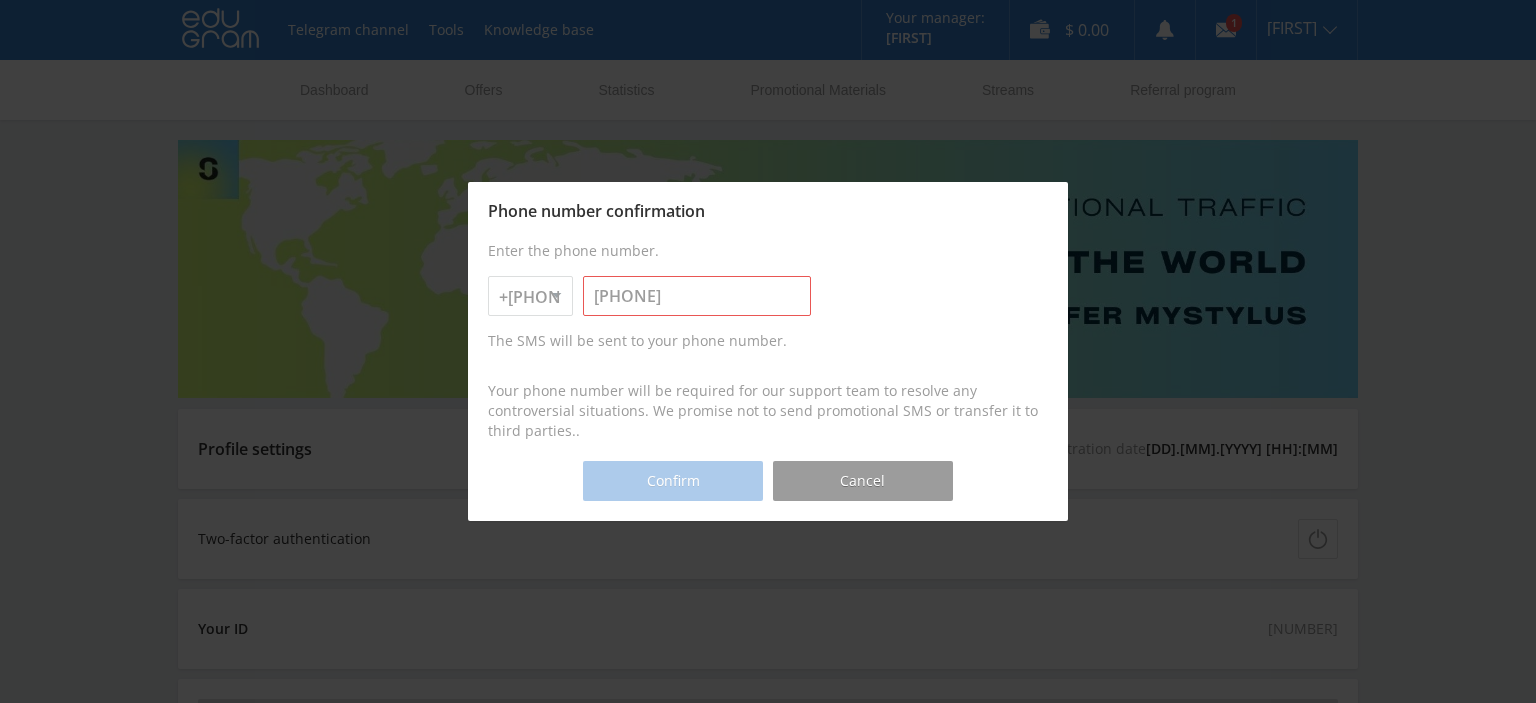 type on "[PHONE]" 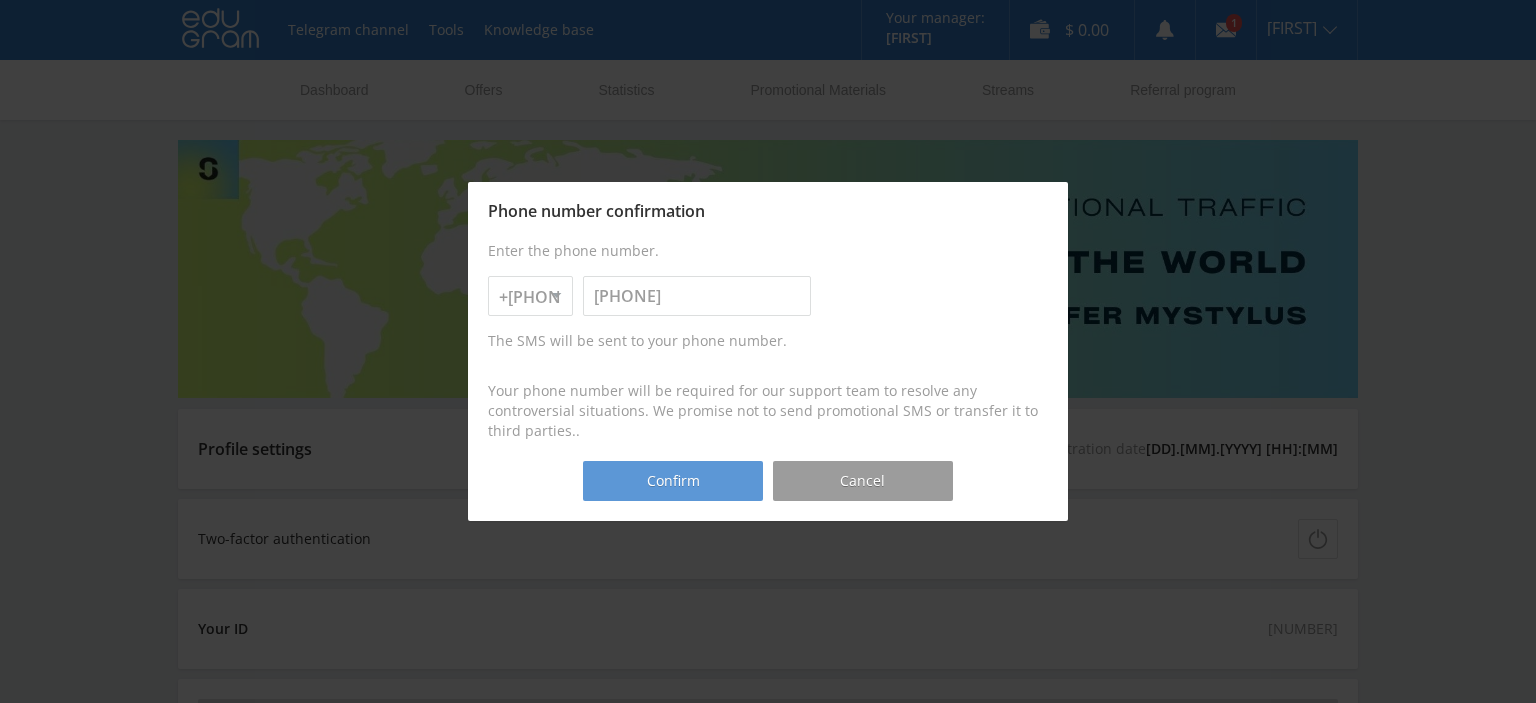 click on "Confirm" at bounding box center [673, 481] 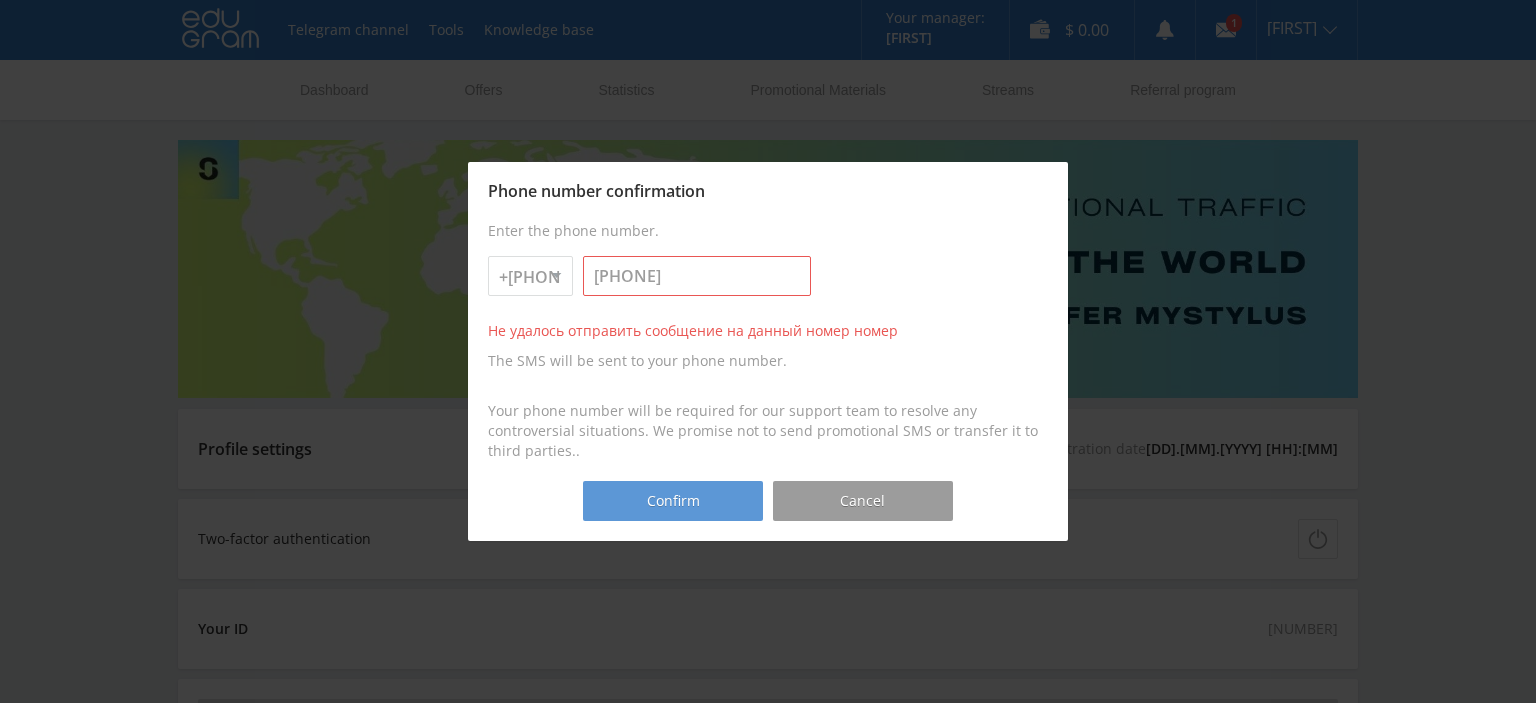click on "Confirm" at bounding box center [673, 501] 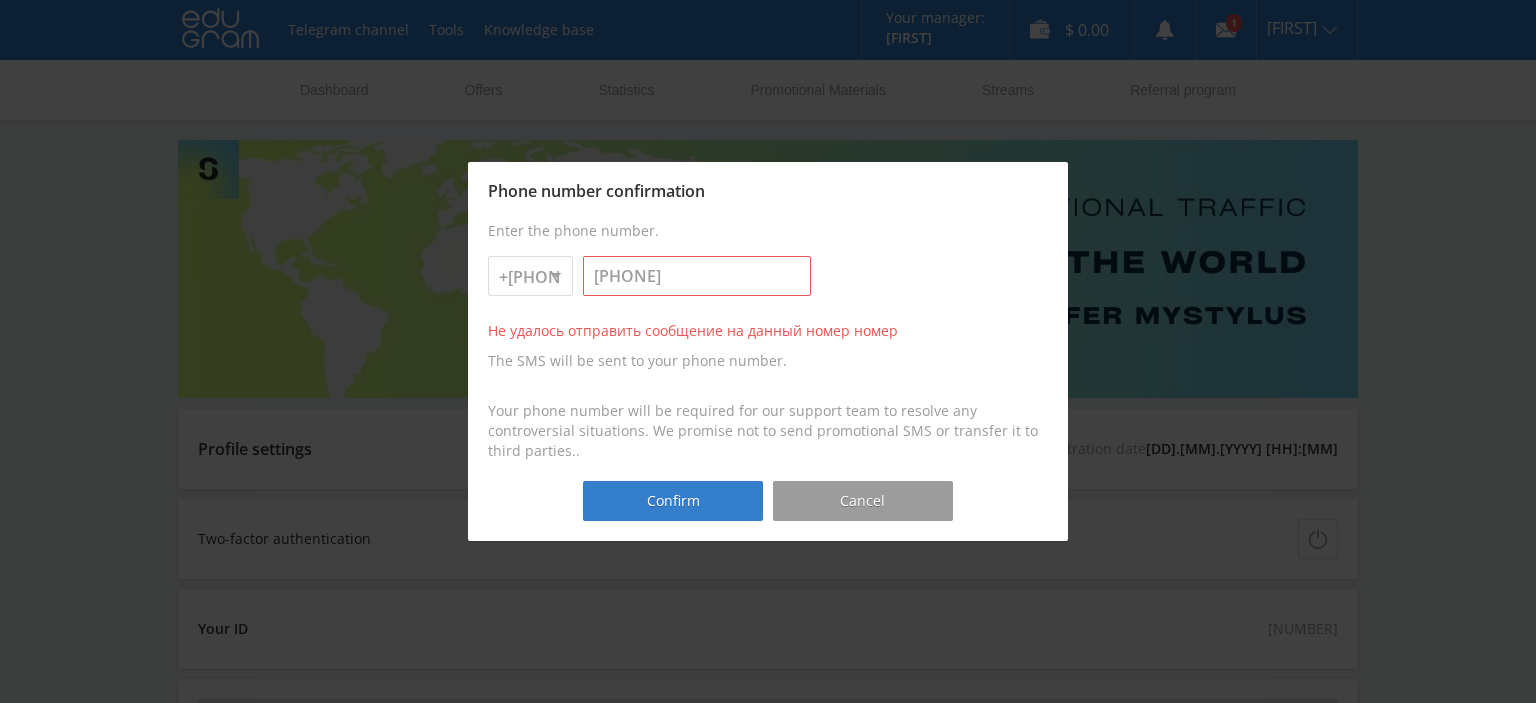 click on "+[PHONE] +[PHONE] +[PHONE] +[PHONE] +[PHONE] +[PHONE] +[PHONE] +[PHONE] +[PHONE] +[PHONE] +[PHONE] +[PHONE] +[PHONE] +[PHONE] +[PHONE] +[PHONE] +[PHONE] +[PHONE] +[PHONE] +[PHONE]" at bounding box center (530, 276) 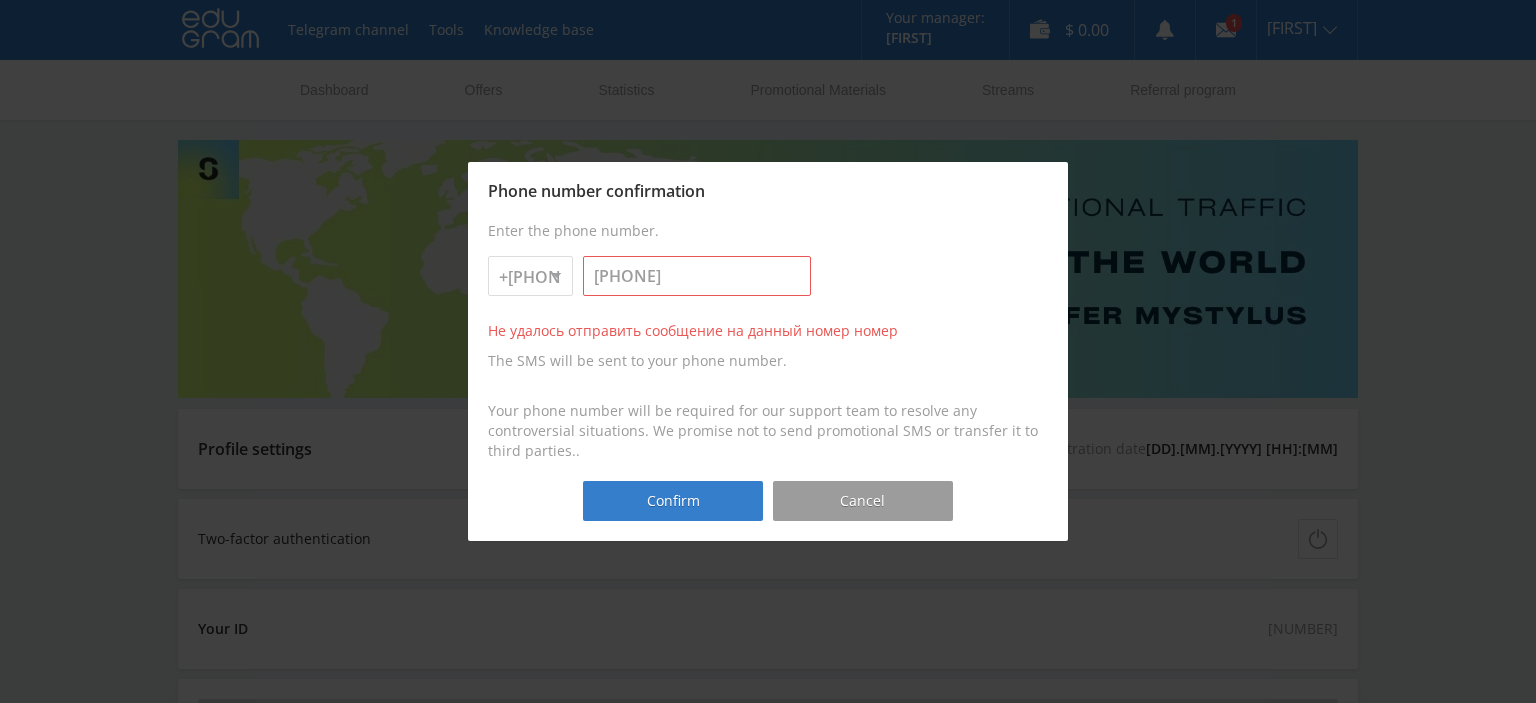 select on "44" 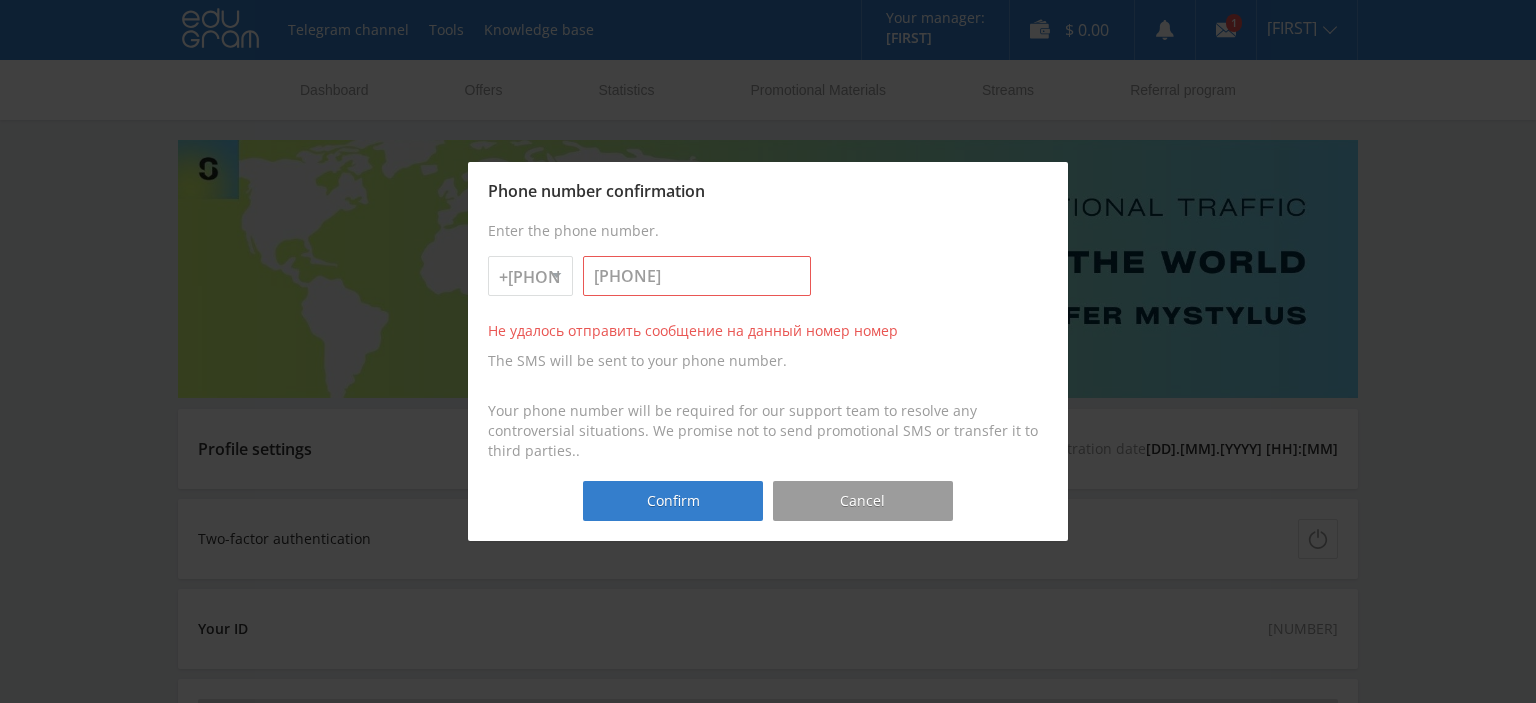 click on "+[PHONE]" at bounding box center [0, 0] 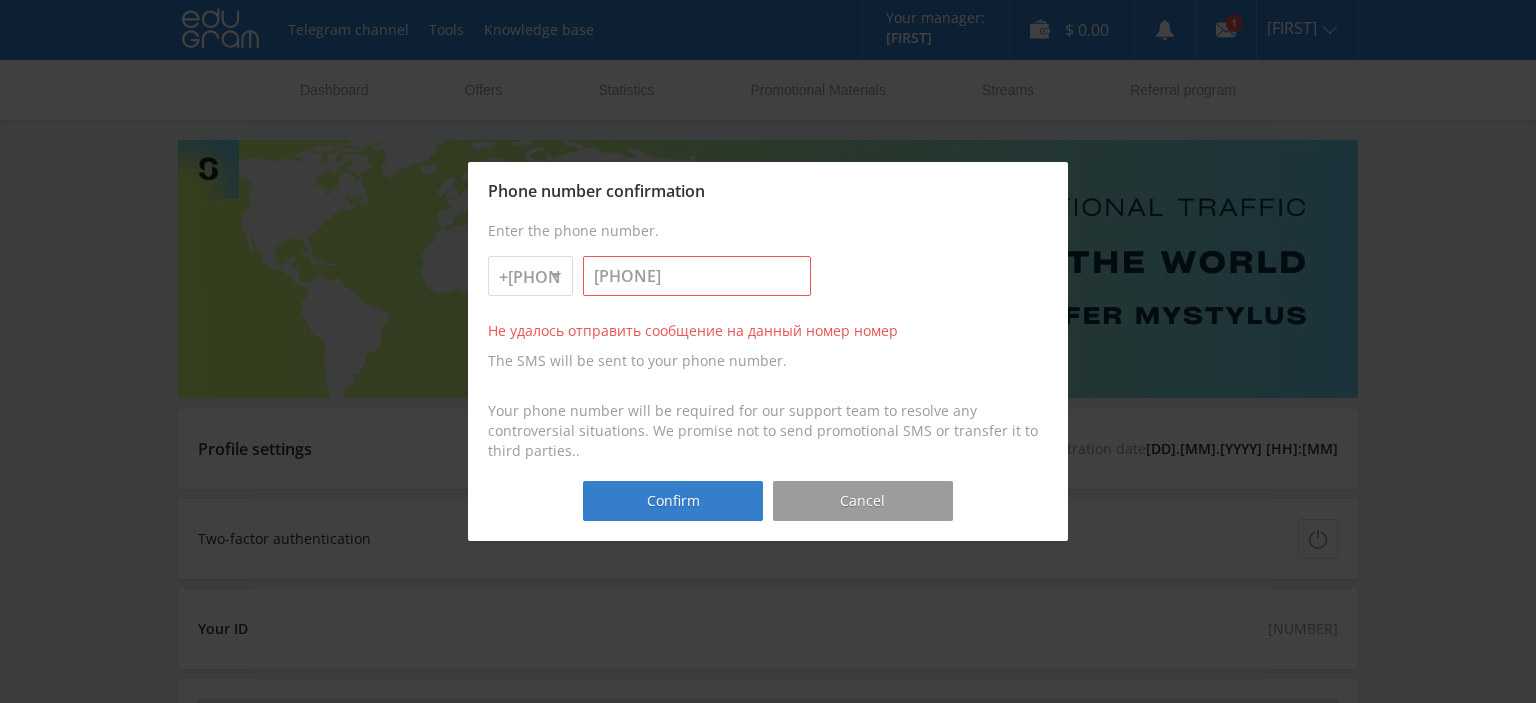 click on "+[PHONE] +[PHONE] +[PHONE] +[PHONE] +[PHONE] +[PHONE] +[PHONE] +[PHONE] +[PHONE] +[PHONE] +[PHONE] +[PHONE] +[PHONE] +[PHONE] +[PHONE] +[PHONE] +[PHONE] +[PHONE] +[PHONE] +[PHONE]" at bounding box center (768, 351) 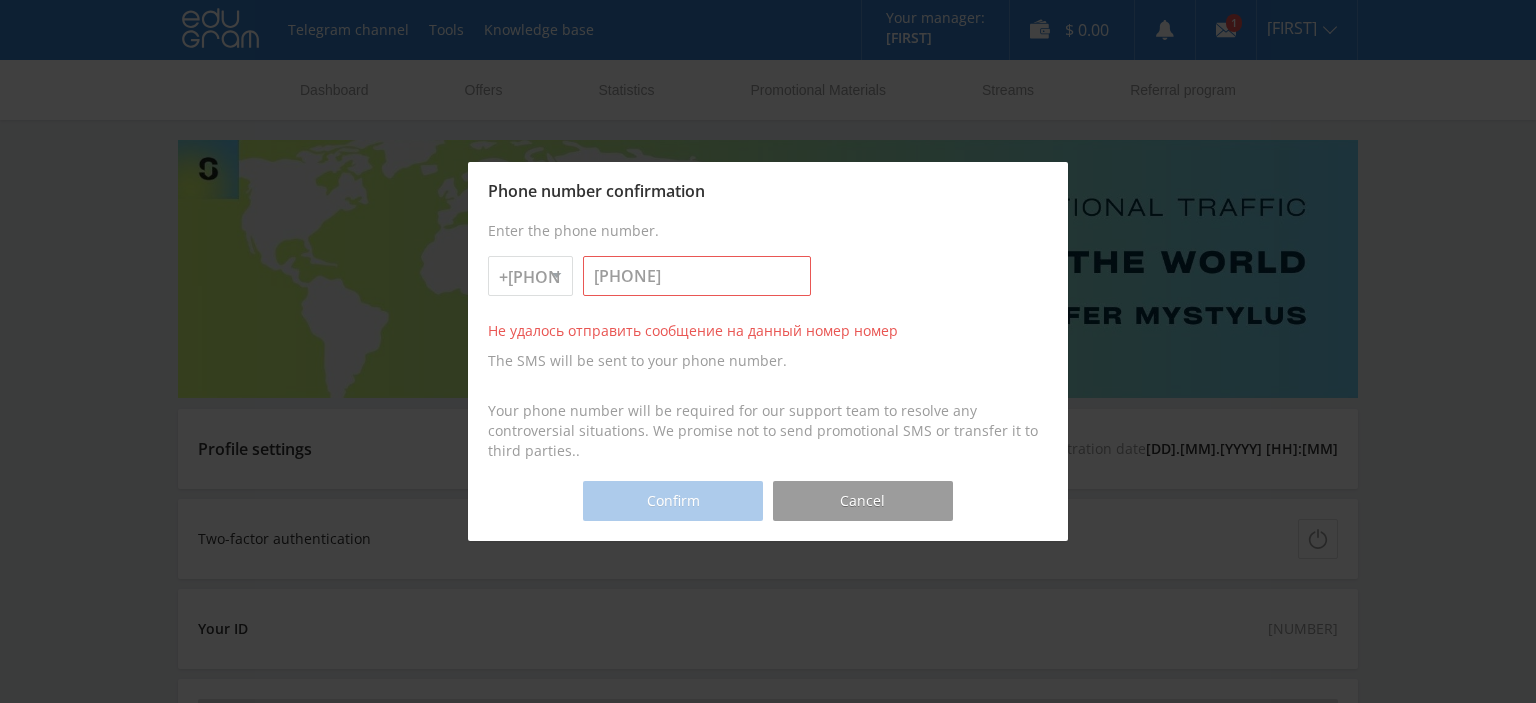 type on "[PHONE]" 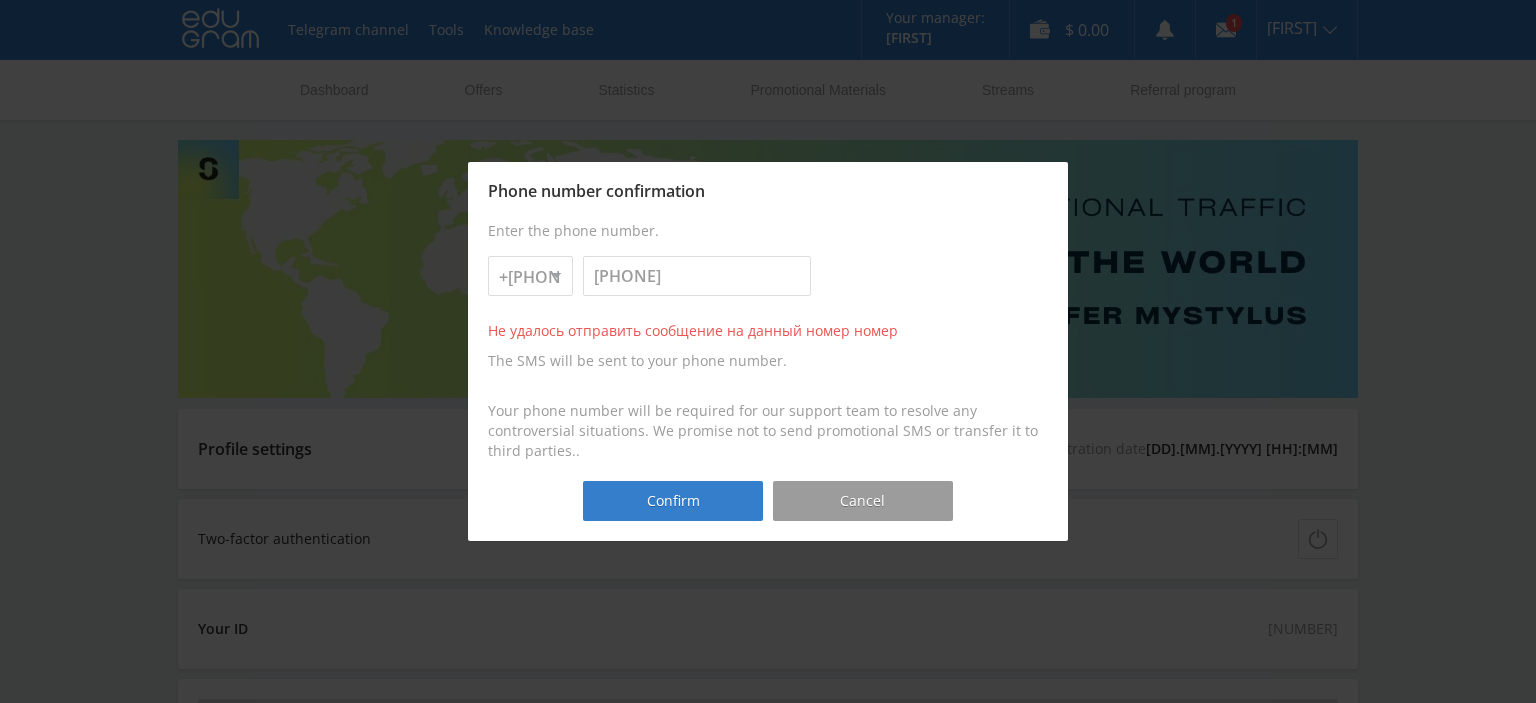 click on "Не удалось отправить сообщение на данный номер номер" at bounding box center (768, 331) 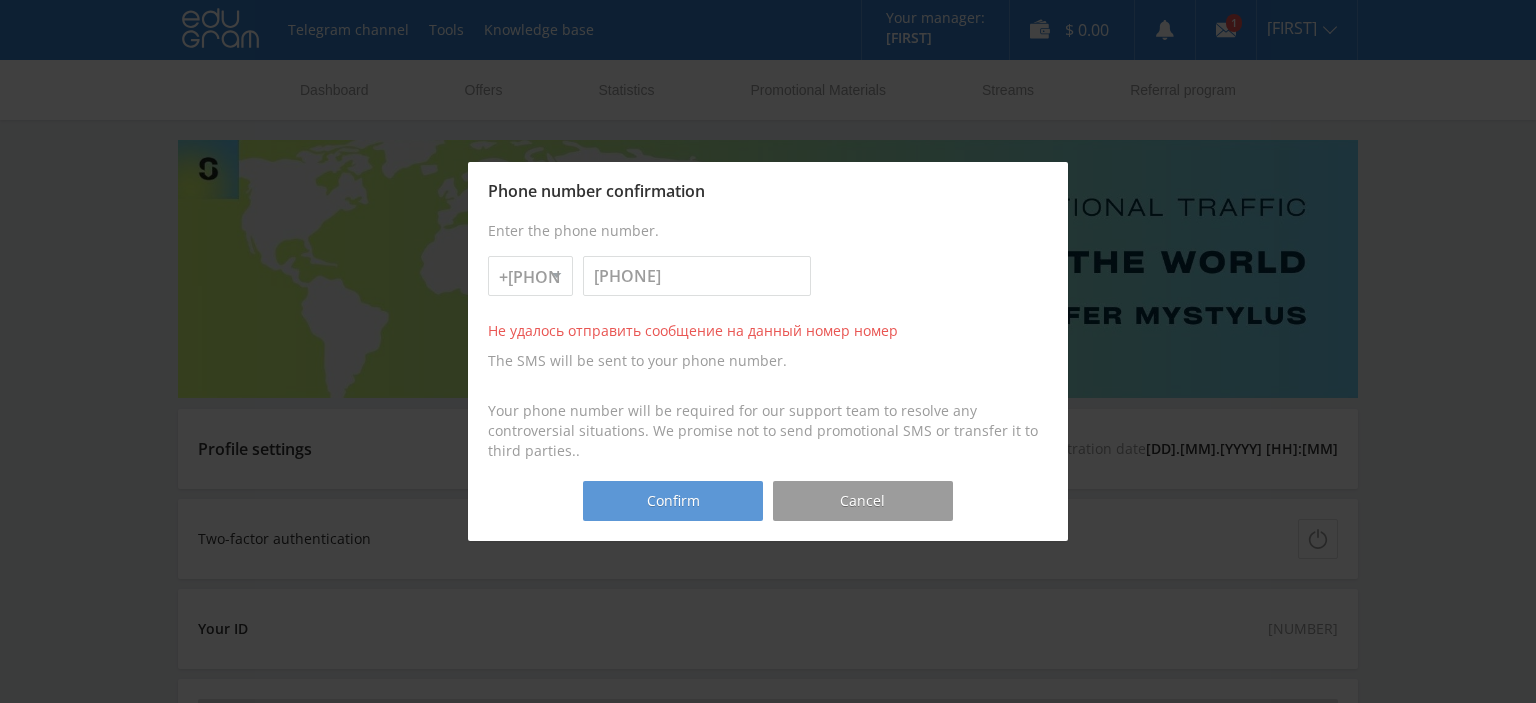click on "Confirm" at bounding box center (673, 501) 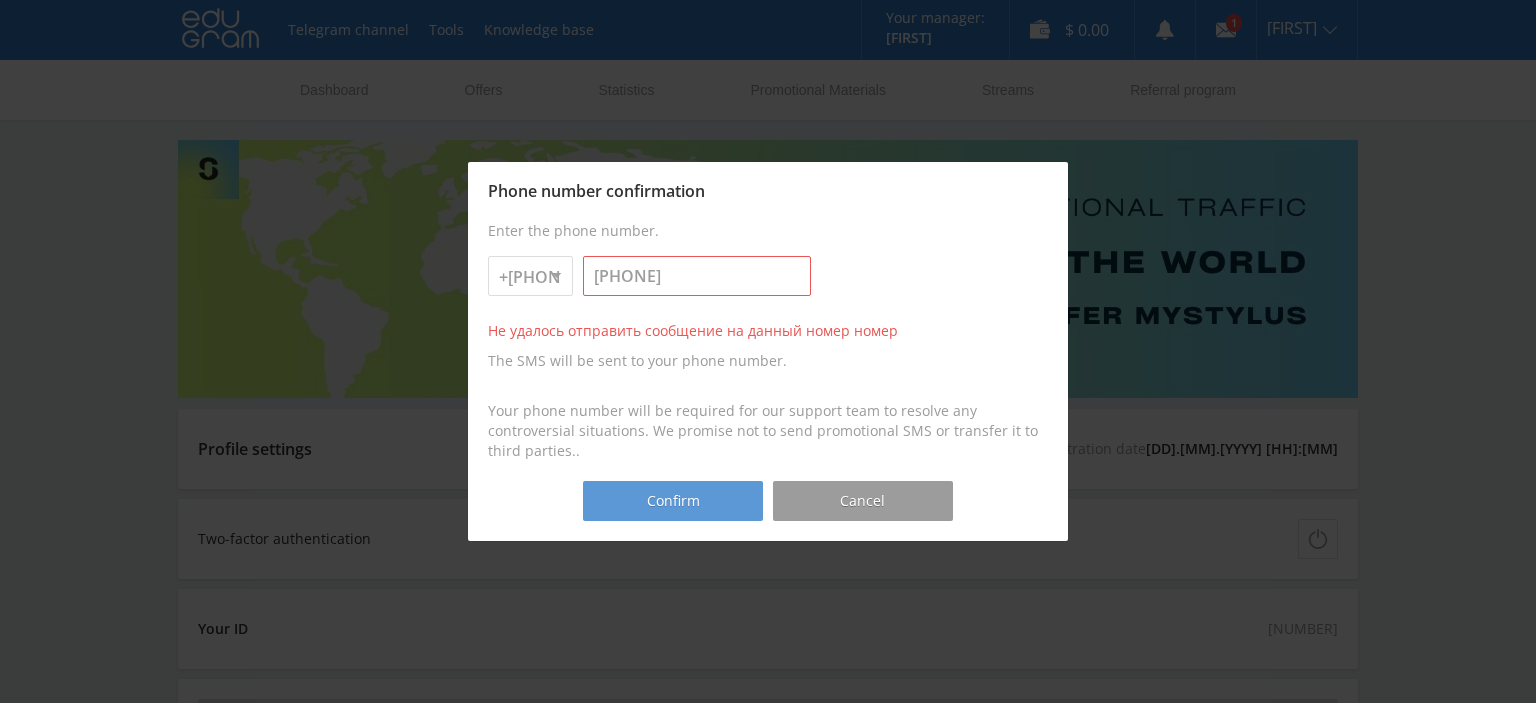 click on "Confirm" at bounding box center [673, 501] 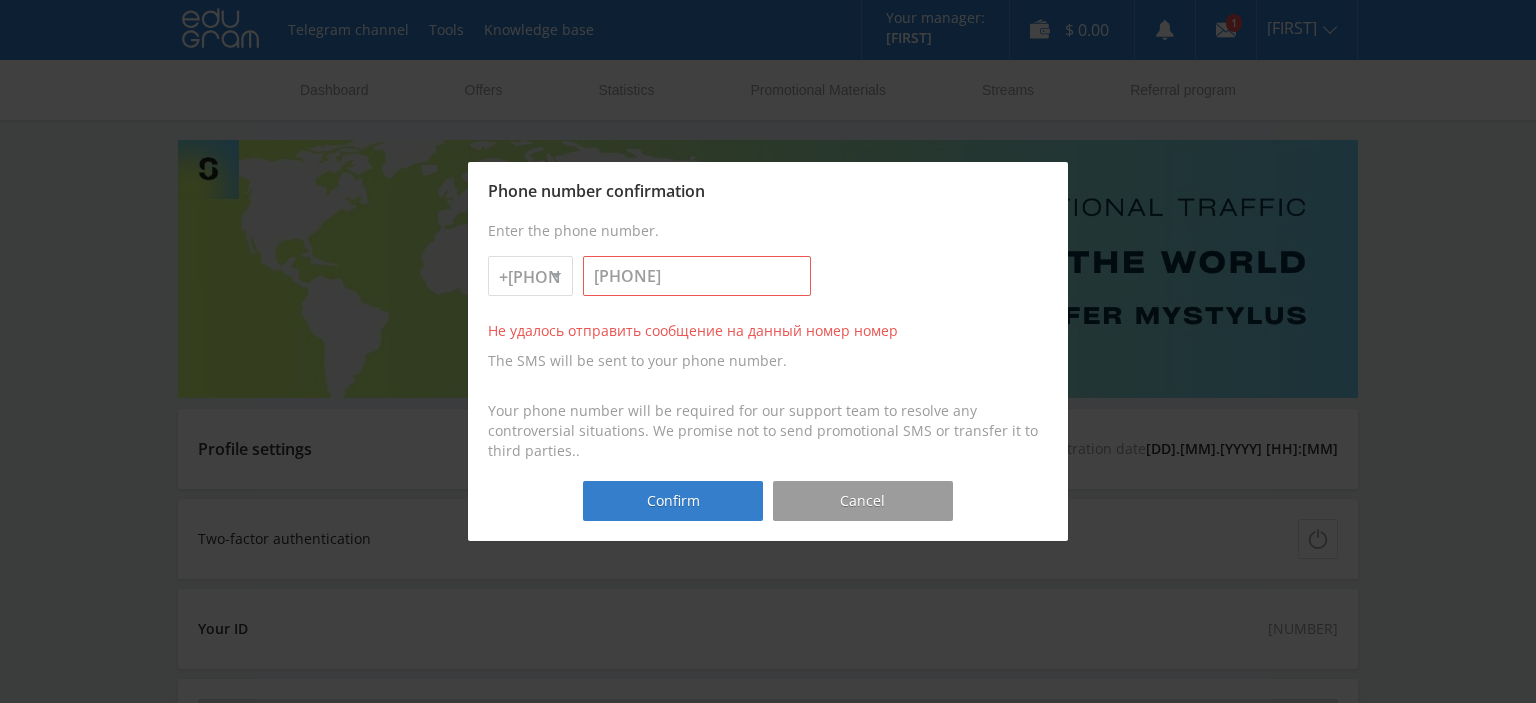 click on "+[PHONE] +[PHONE] +[PHONE] +[PHONE] +[PHONE] +[PHONE] +[PHONE] +[PHONE] +[PHONE] +[PHONE] +[PHONE] +[PHONE] +[PHONE] +[PHONE] +[PHONE] +[PHONE] +[PHONE] +[PHONE] +[PHONE] +[PHONE]" at bounding box center (530, 276) 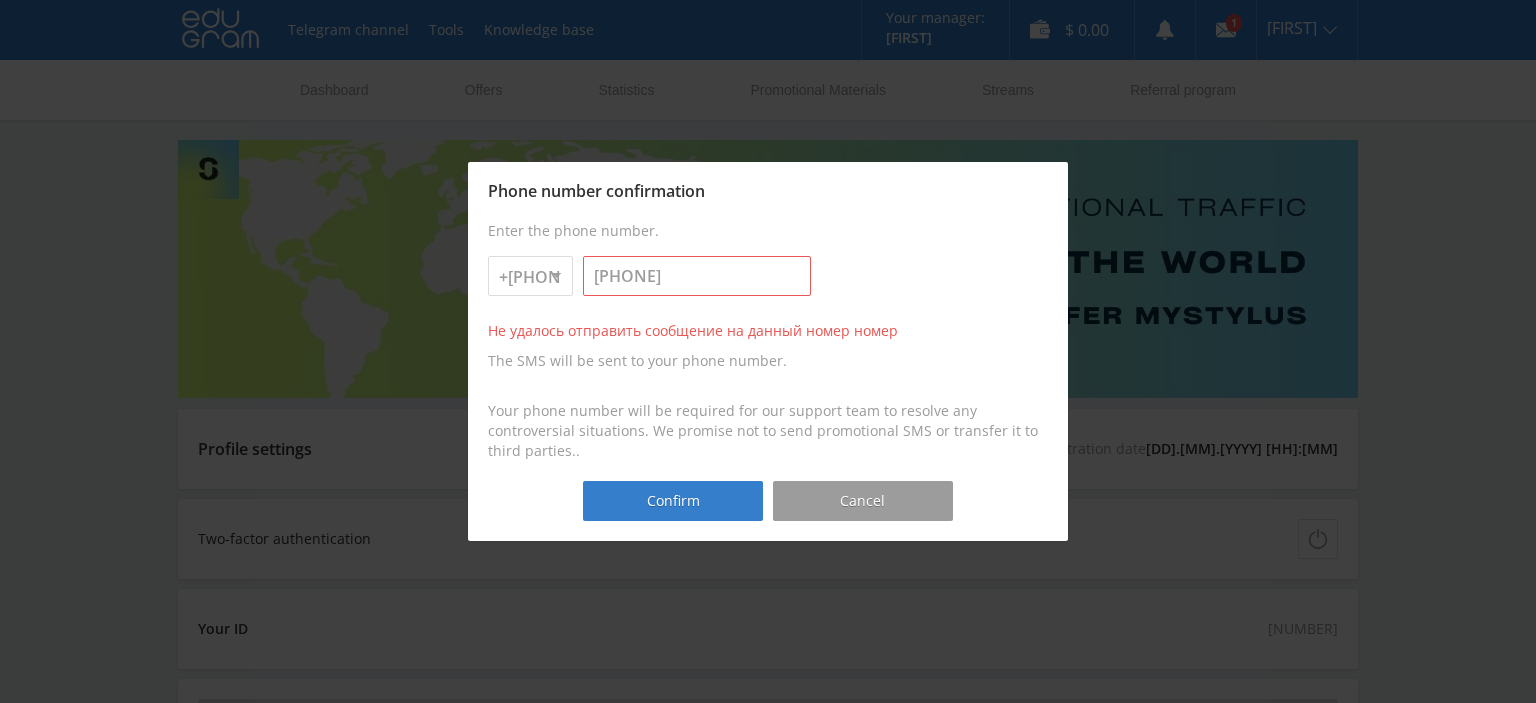 select on "7" 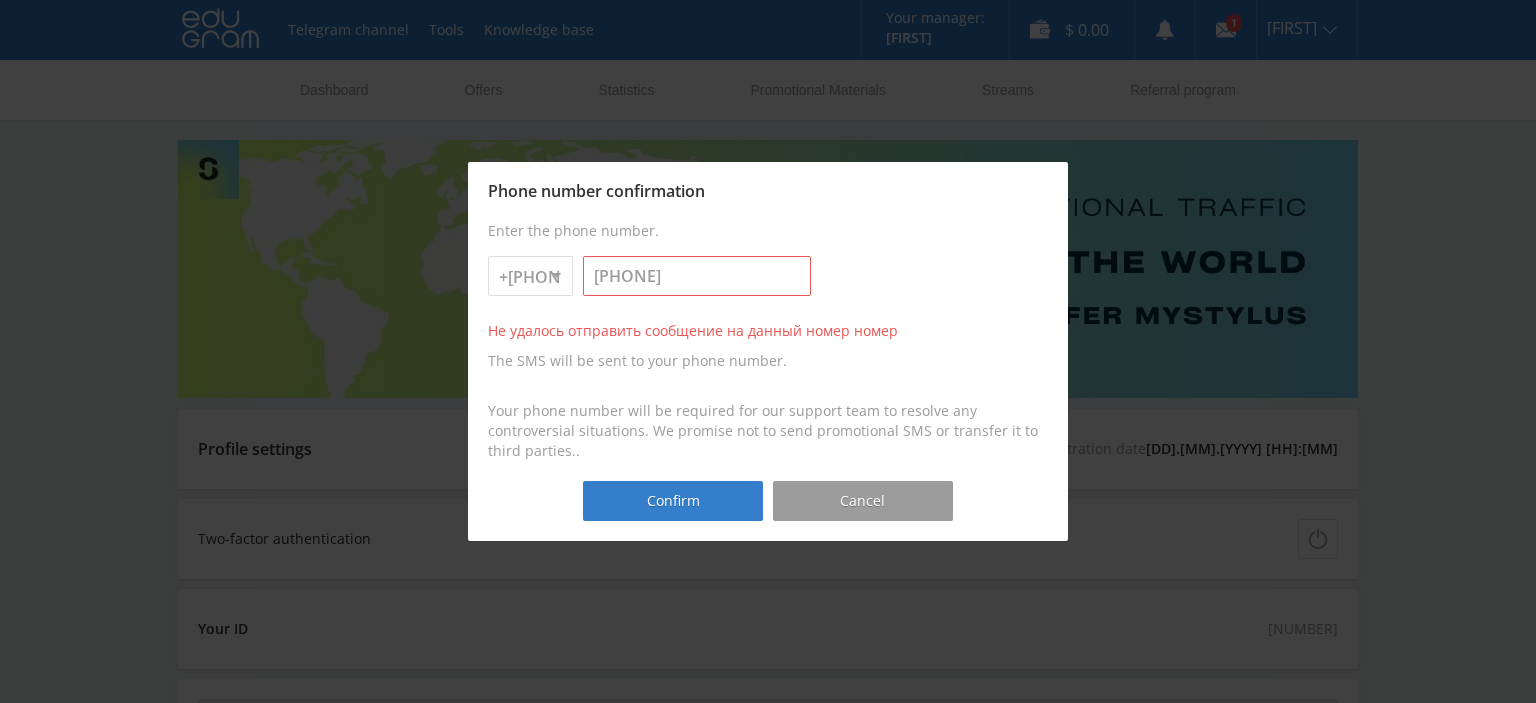 click on "+[PHONE]" at bounding box center (0, 0) 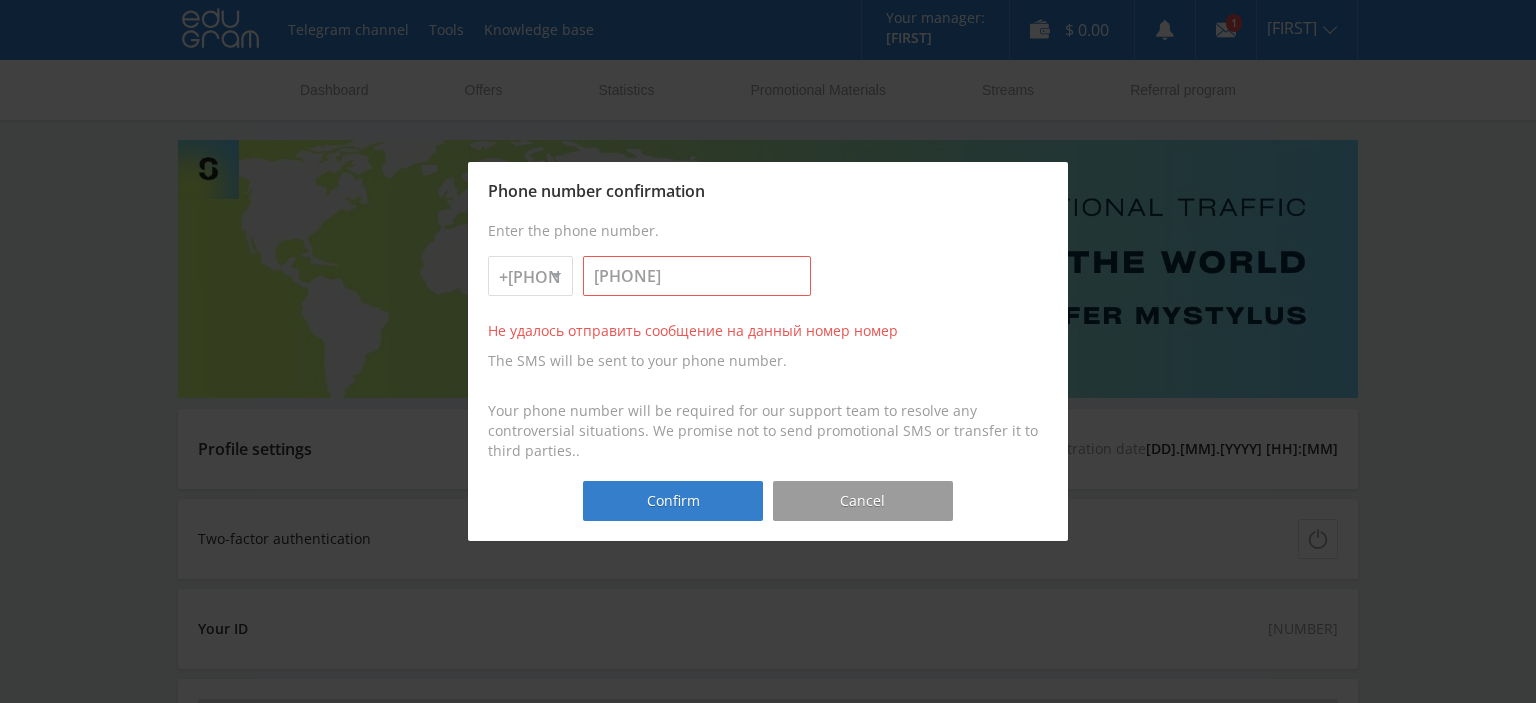 click on "[PHONE]" at bounding box center [697, 276] 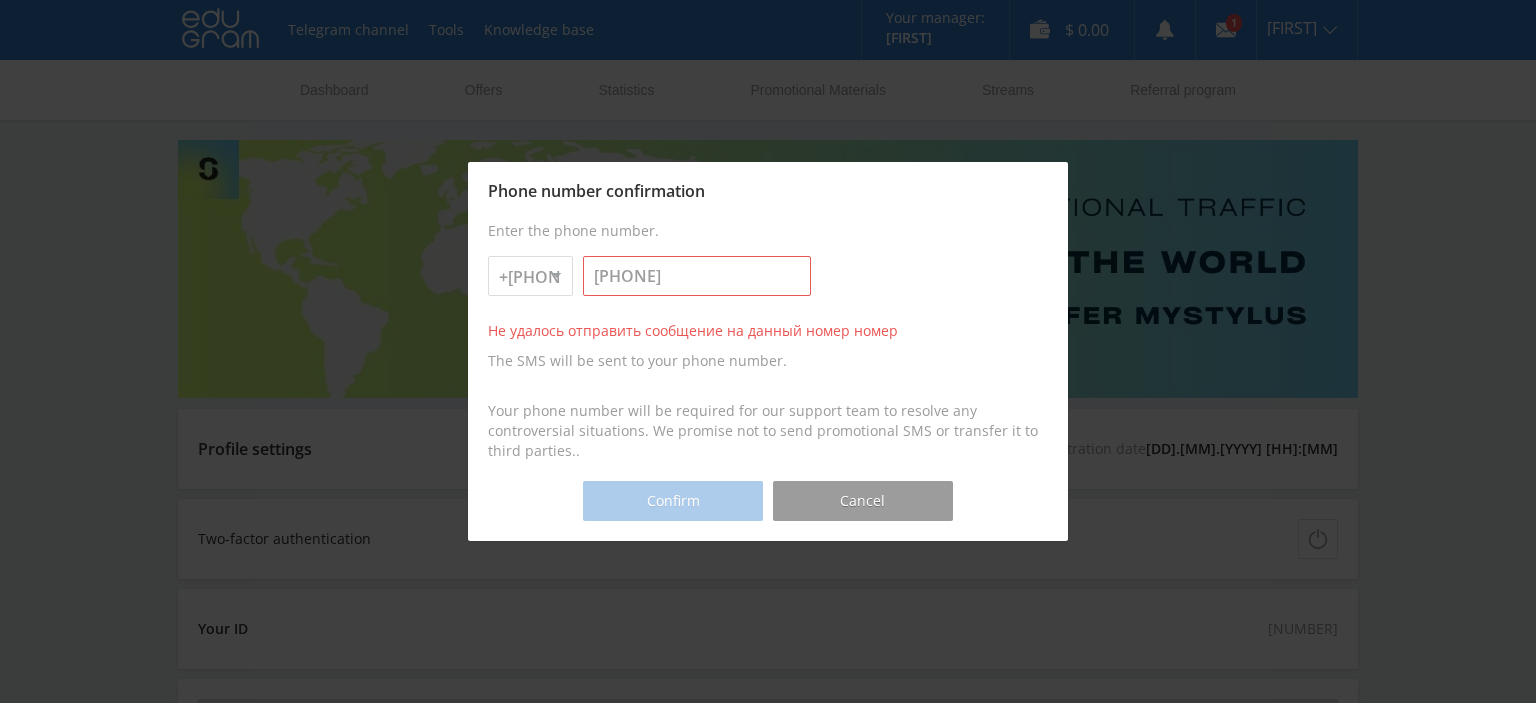 type on "[PHONE]" 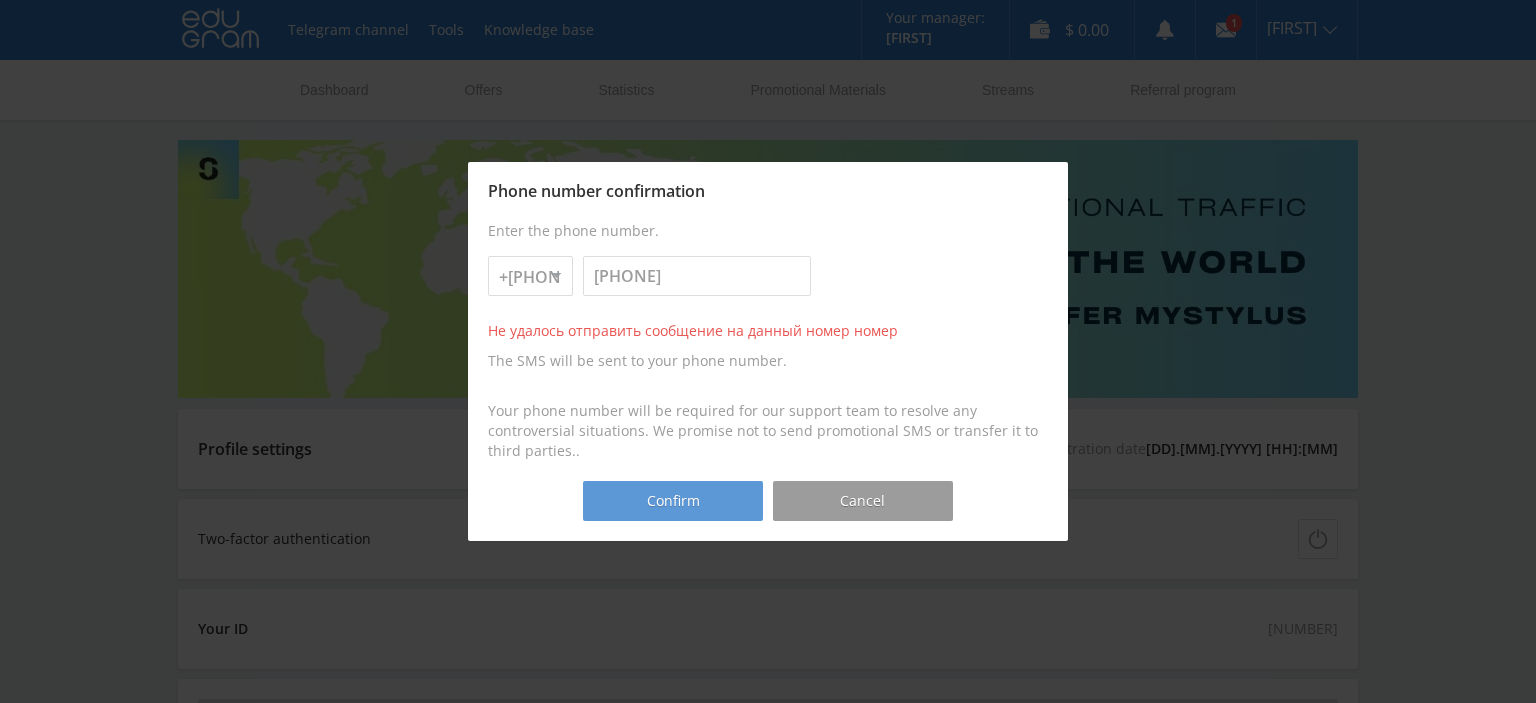 click on "Confirm" at bounding box center (673, 501) 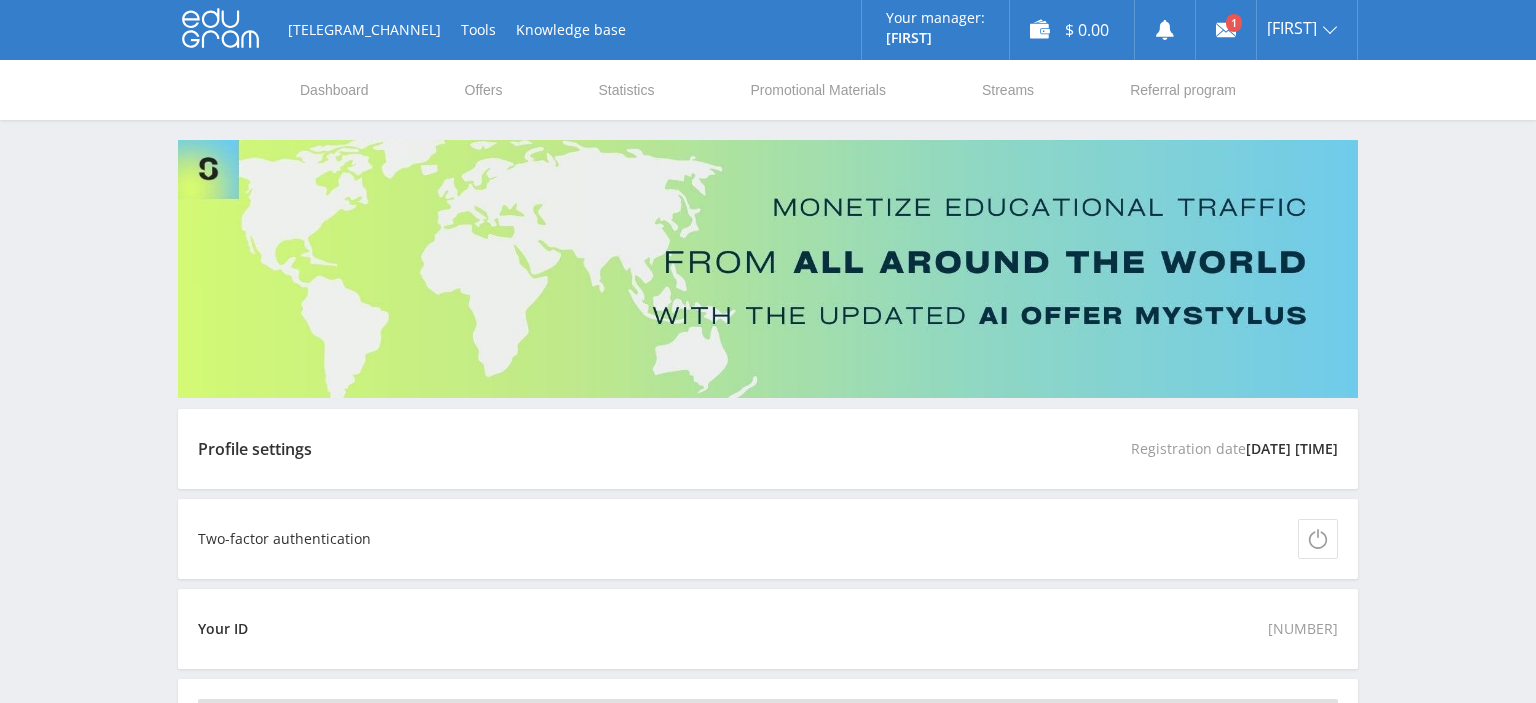 scroll, scrollTop: 0, scrollLeft: 0, axis: both 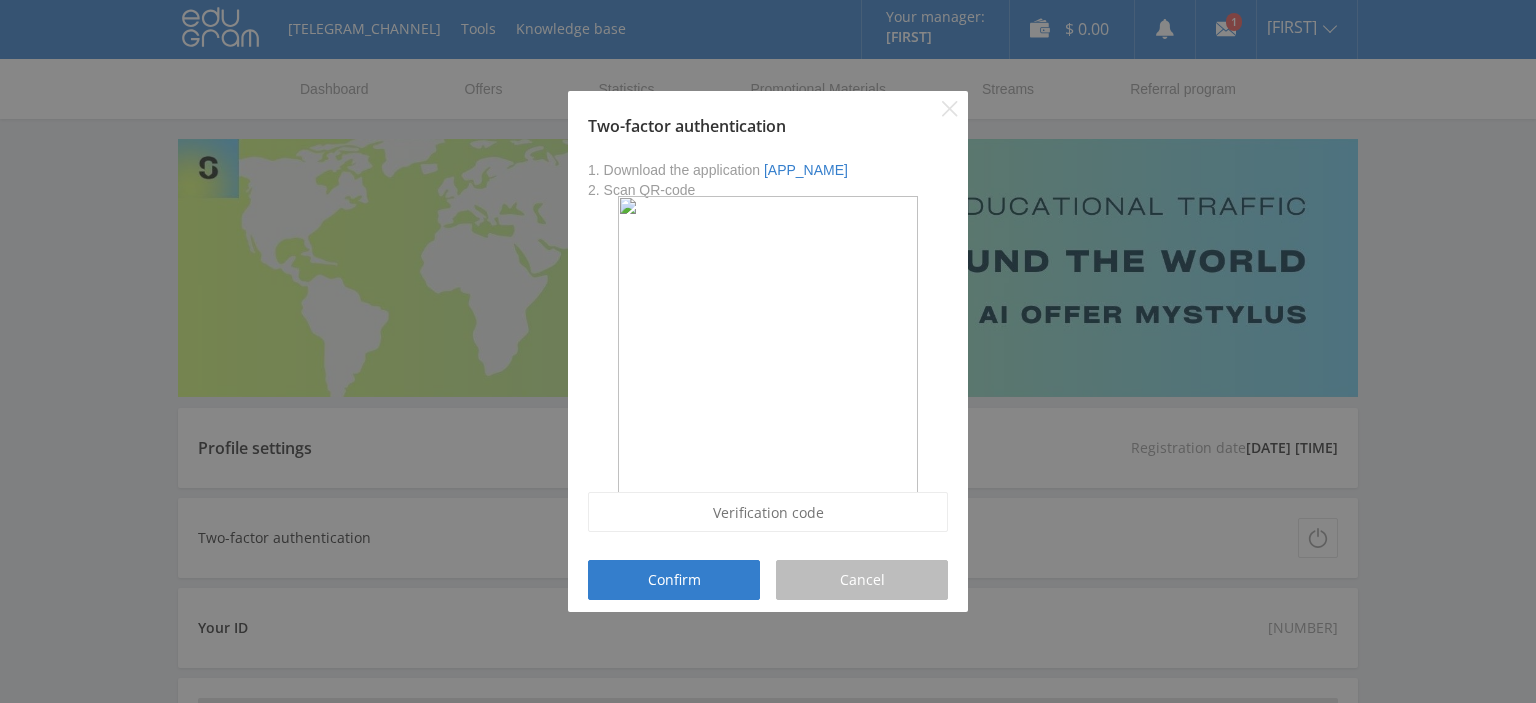click on "Cancel" at bounding box center [862, 580] 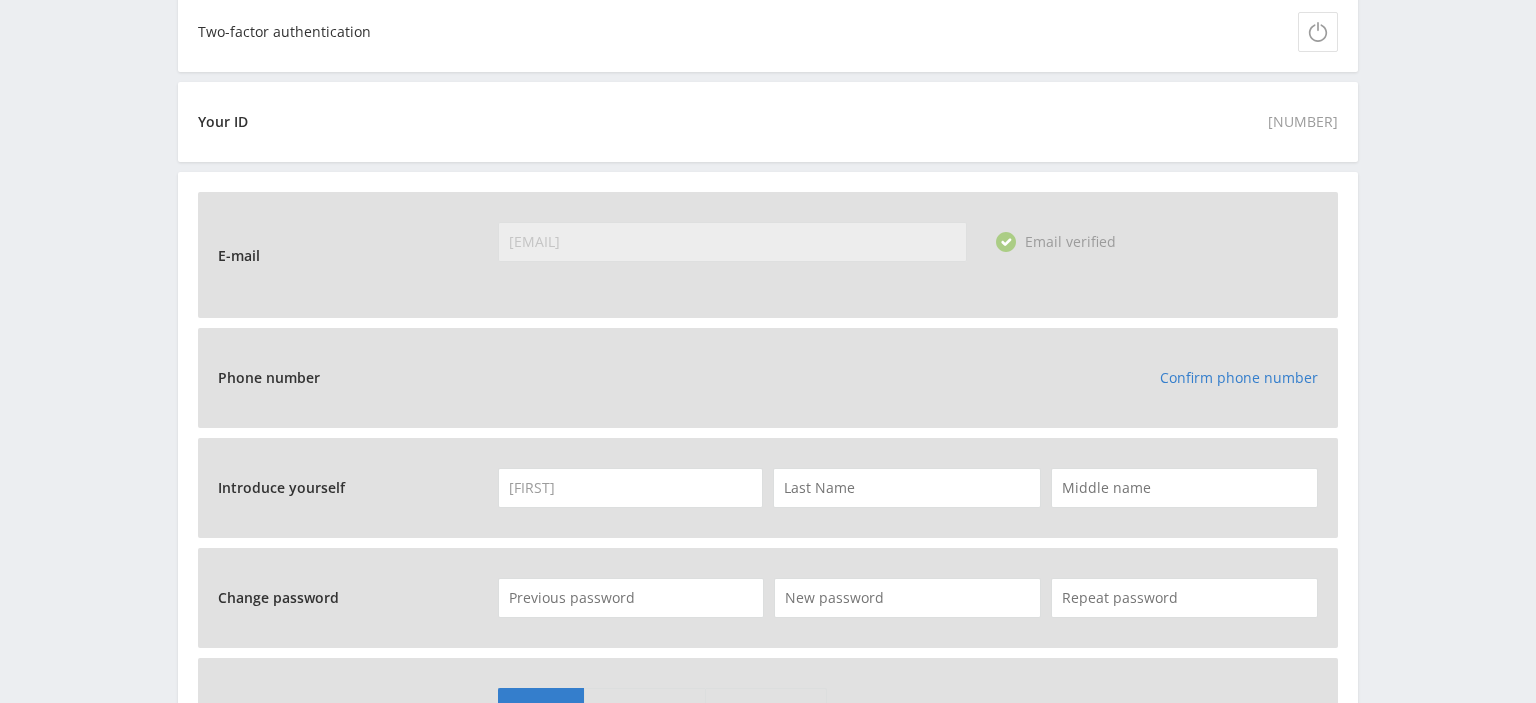 scroll, scrollTop: 519, scrollLeft: 0, axis: vertical 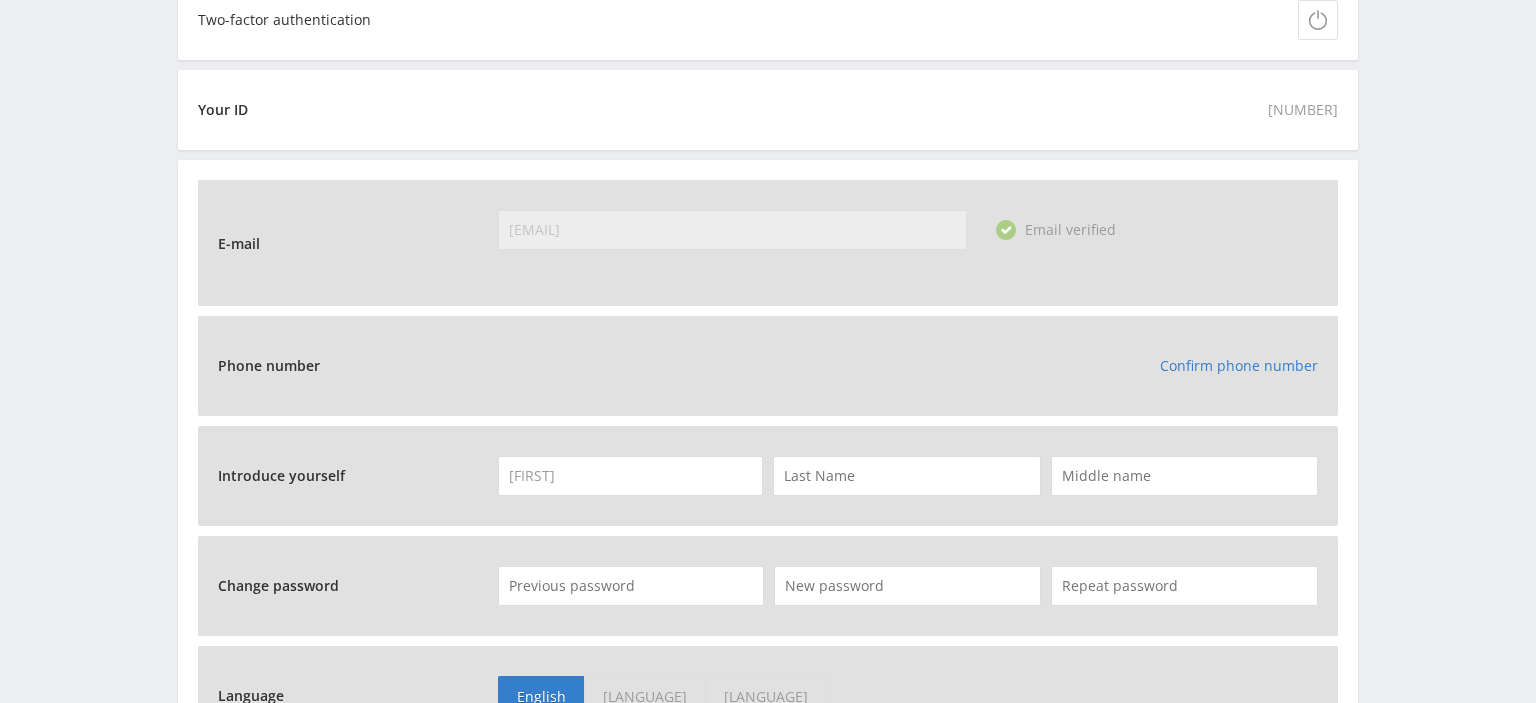 click on "Confirm phone number" at bounding box center (1239, 365) 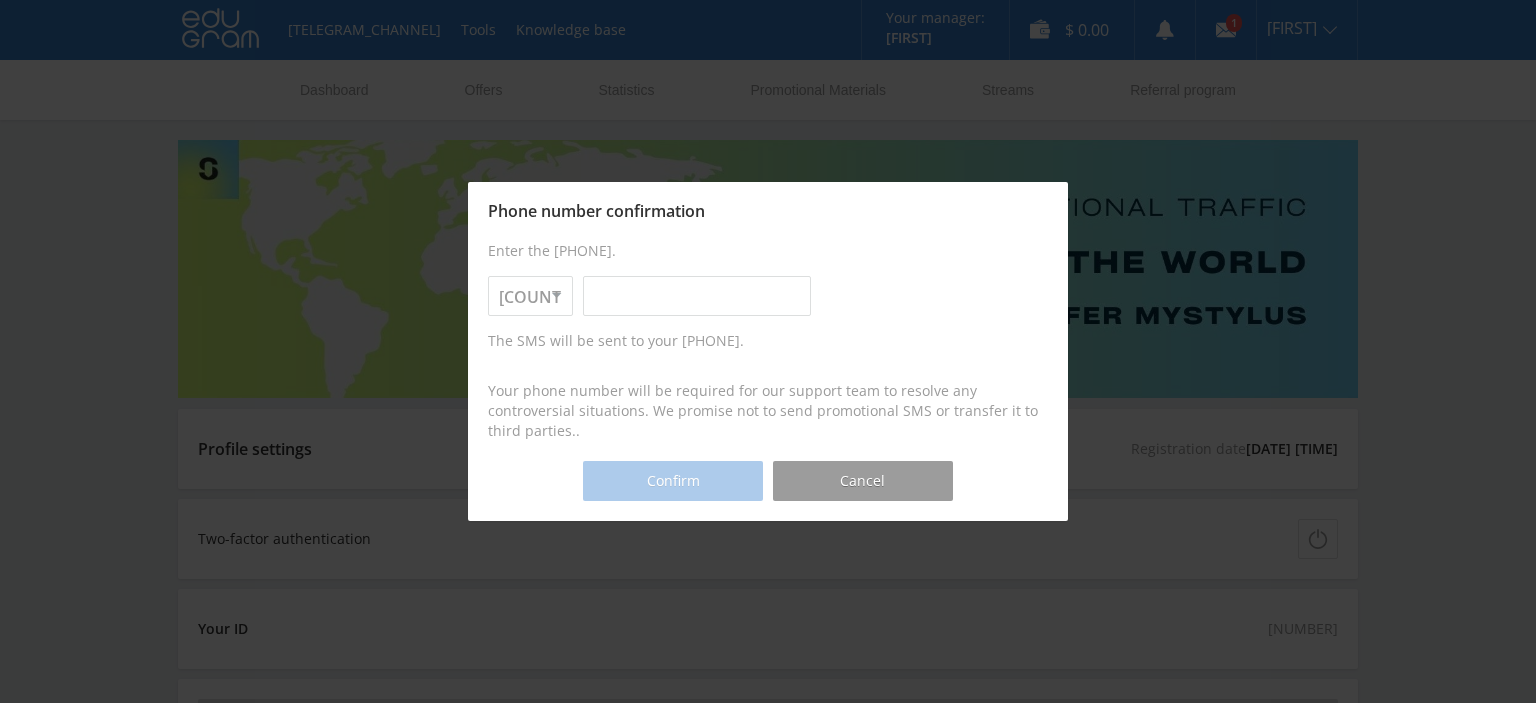 click at bounding box center [697, 296] 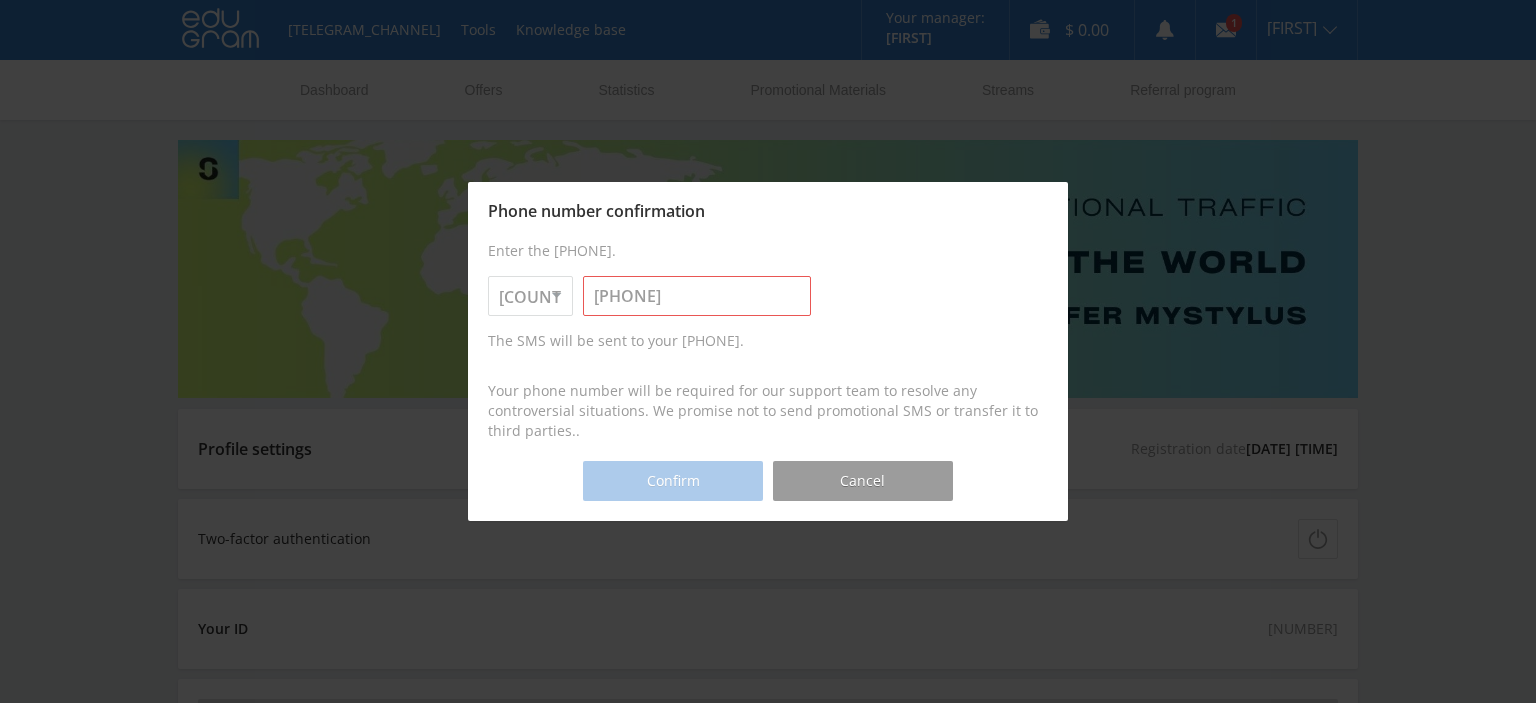 type on "832-599-38-98" 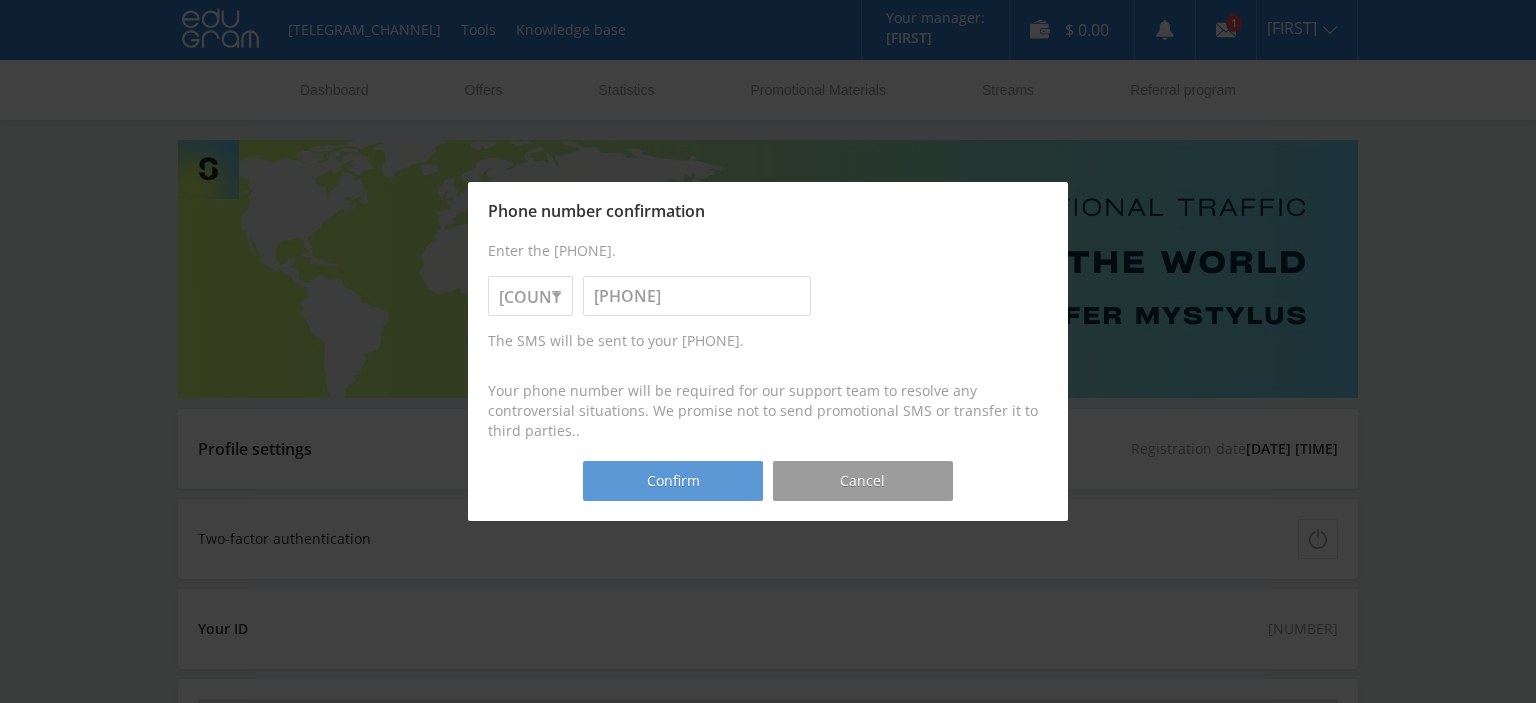 click on "Confirm" at bounding box center (673, 481) 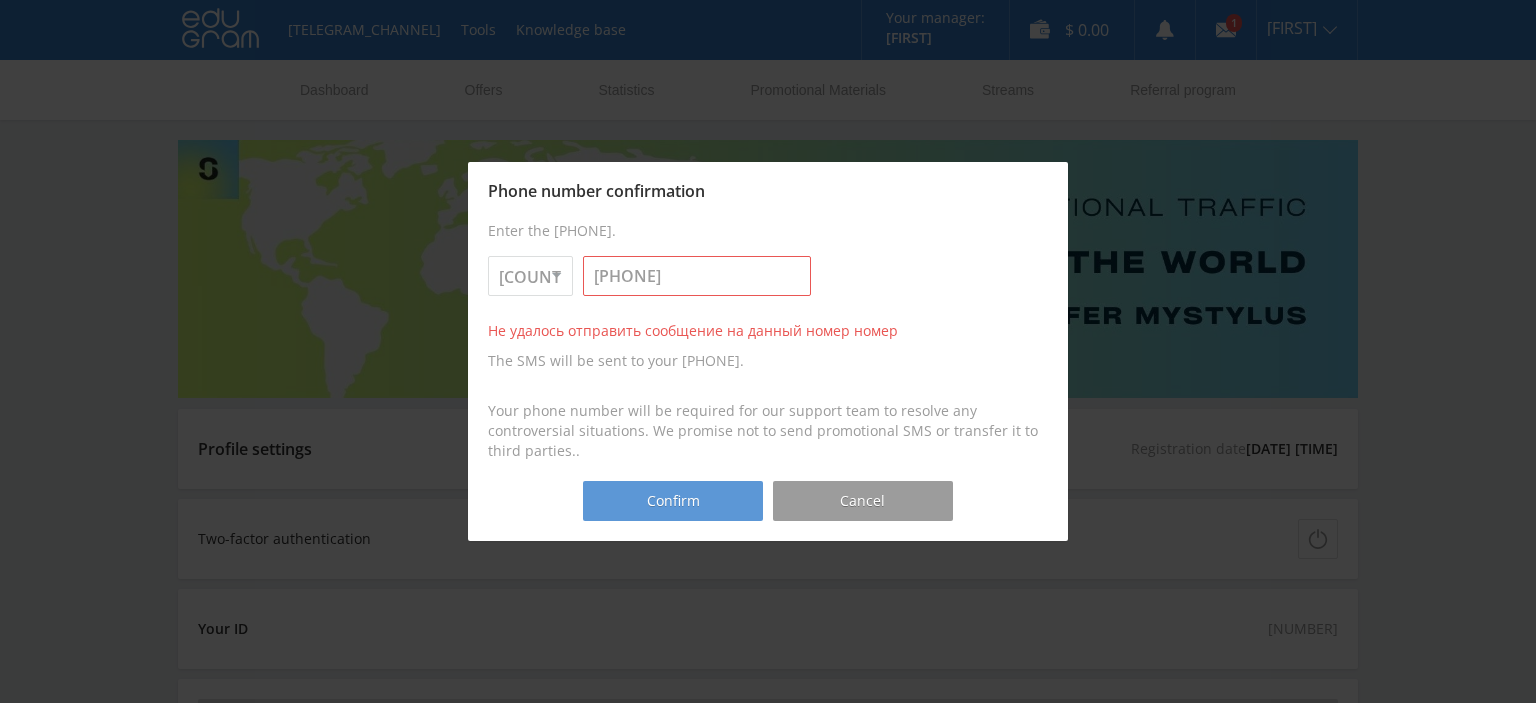 click on "Confirm" at bounding box center (673, 501) 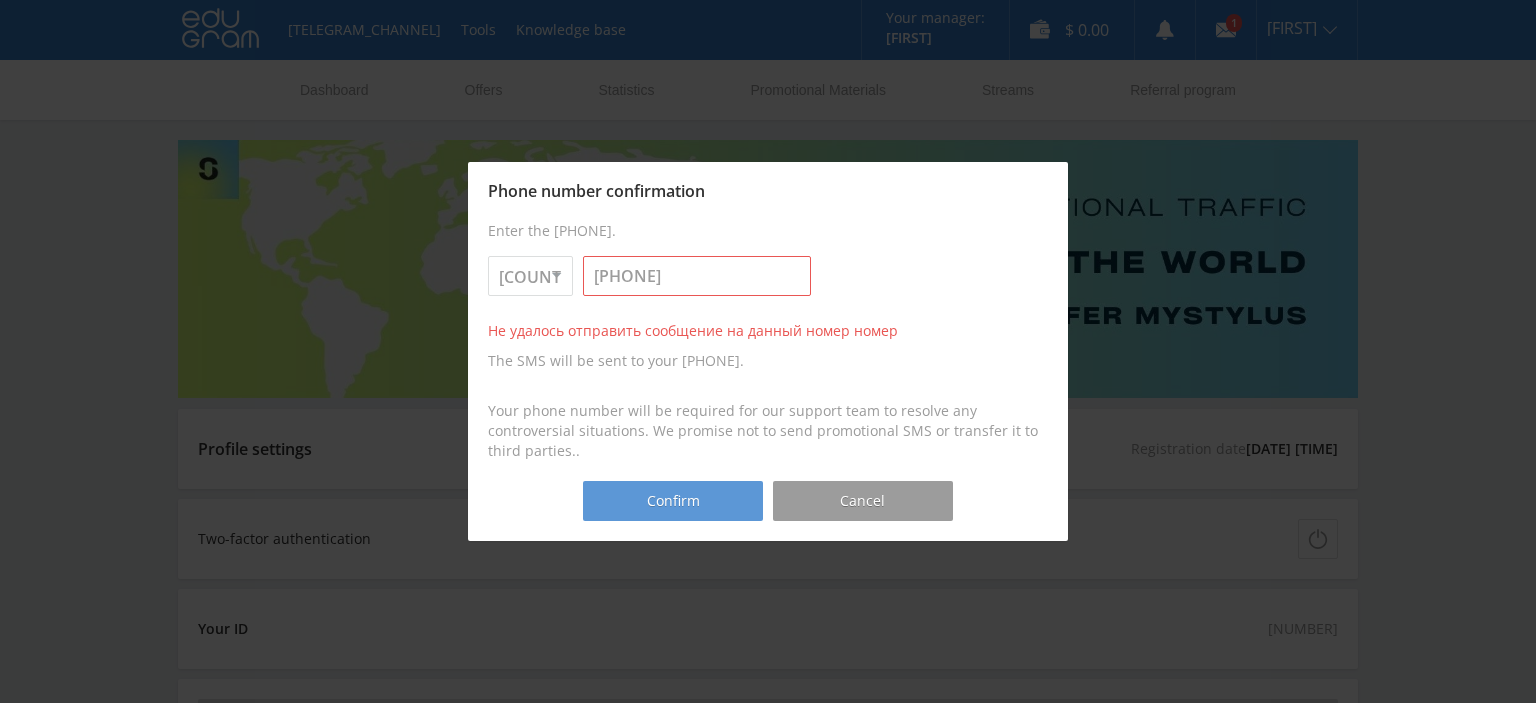click on "Confirm" at bounding box center [673, 501] 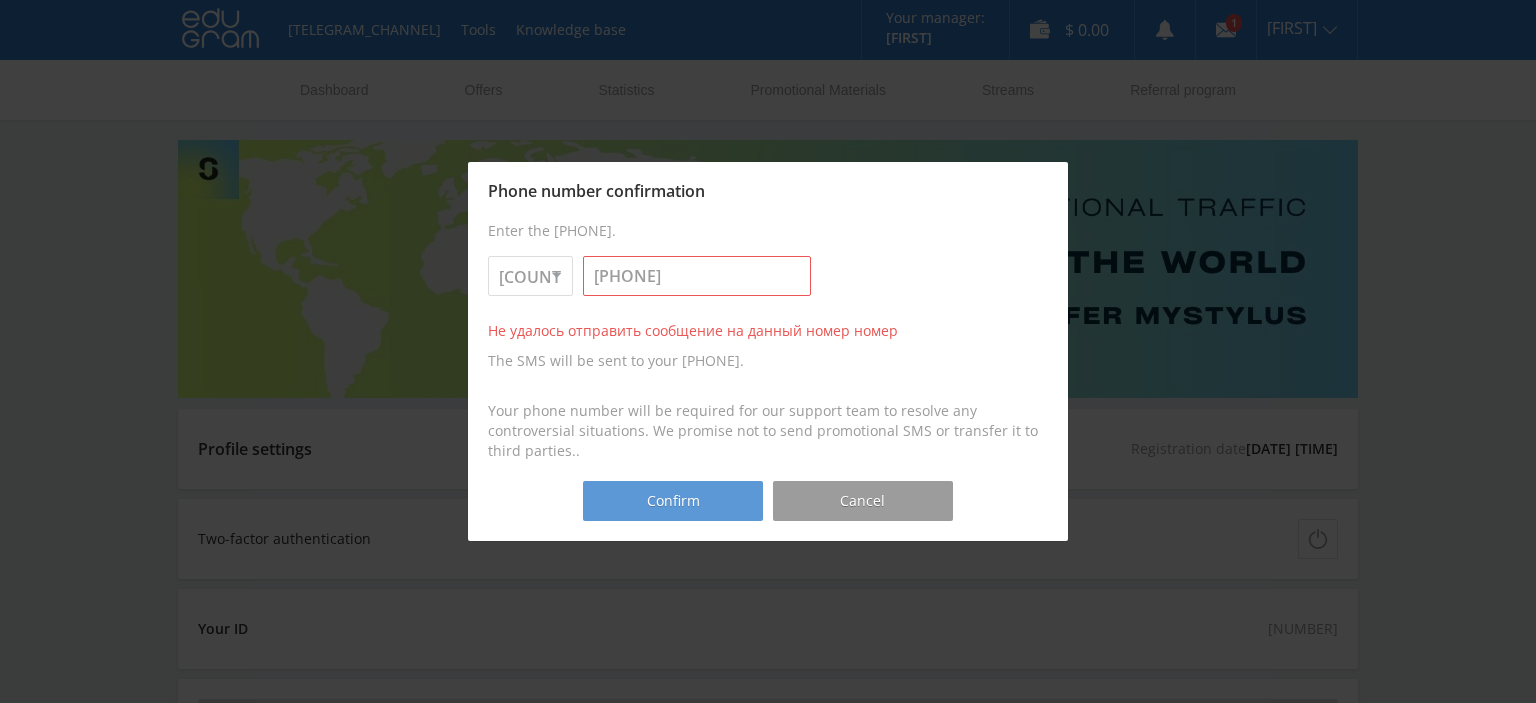 click on "Confirm" at bounding box center (673, 501) 